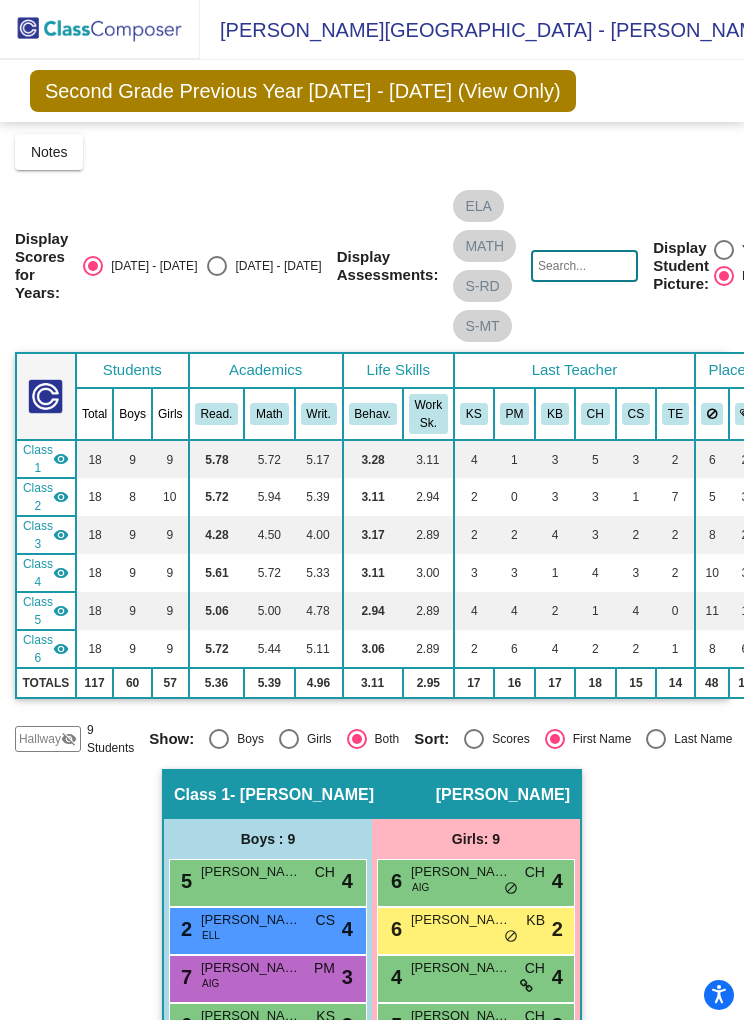 scroll, scrollTop: 70, scrollLeft: 0, axis: vertical 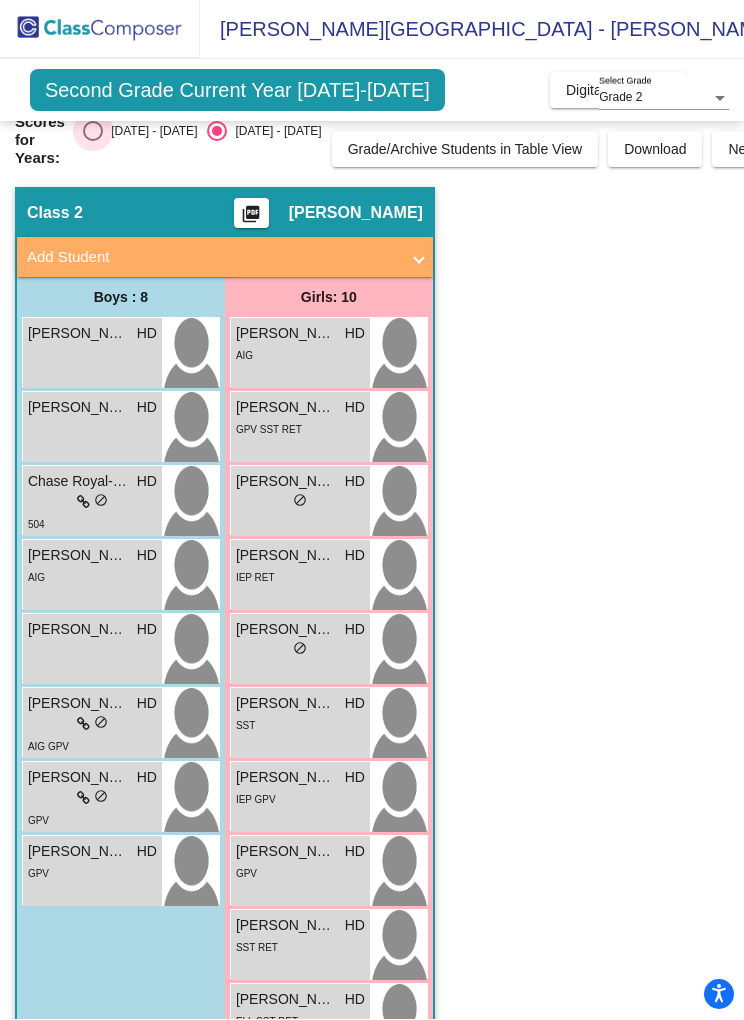 click on "[DATE] - [DATE]" at bounding box center (150, 132) 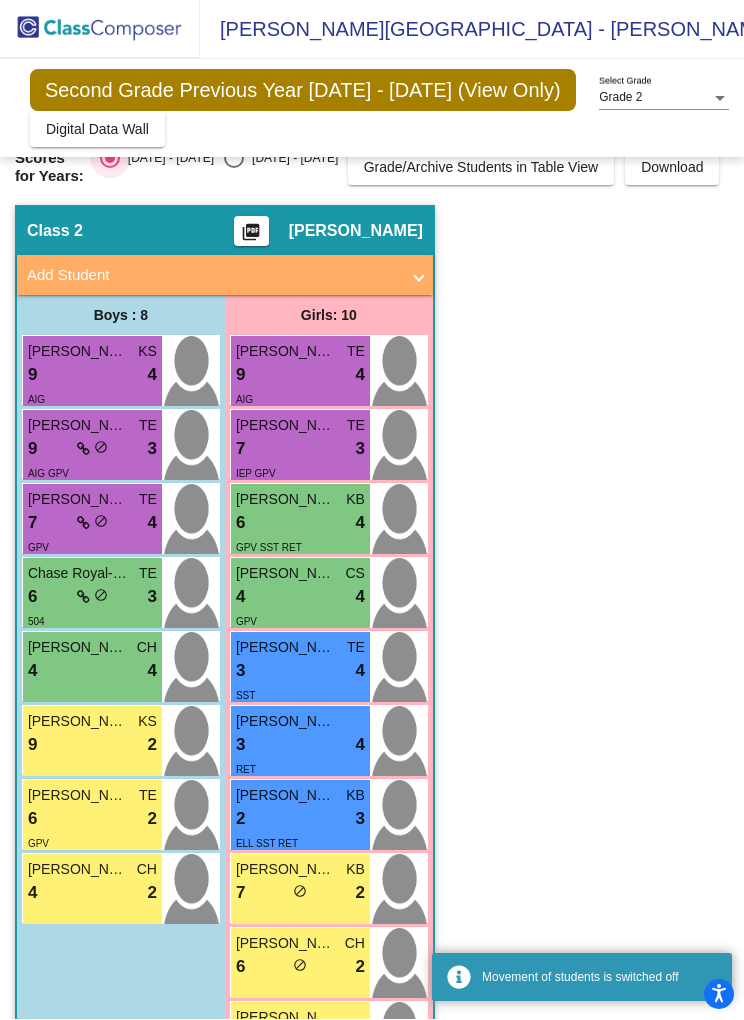 scroll, scrollTop: 20, scrollLeft: 0, axis: vertical 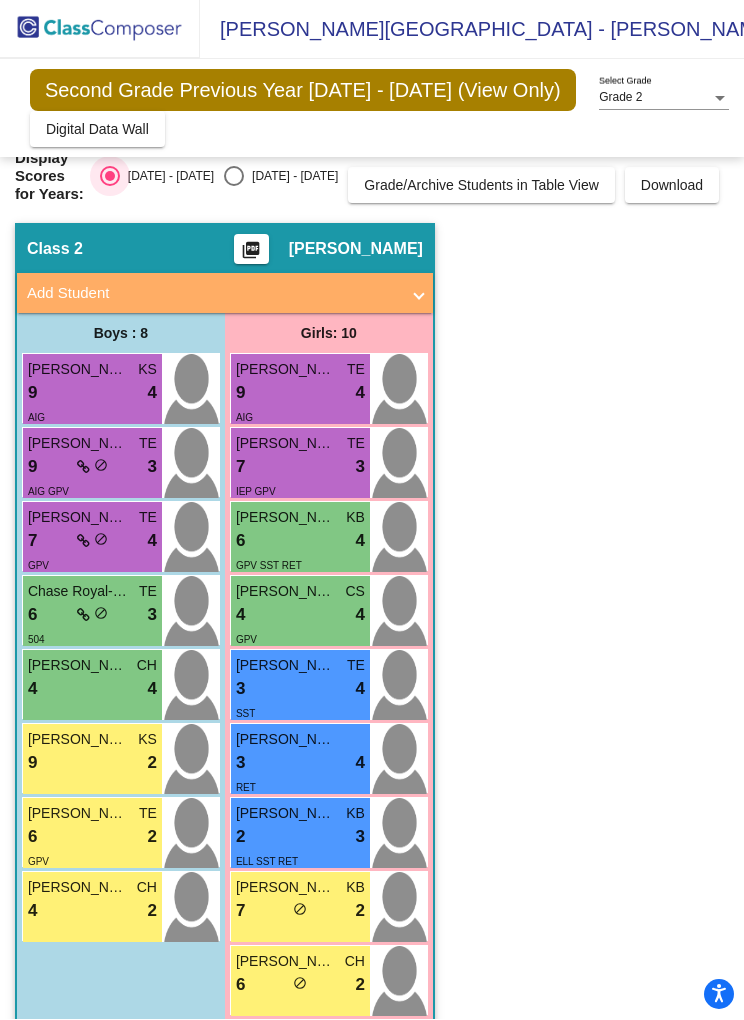 click on "6 lock do_not_disturb_alt 2" at bounding box center [300, 986] 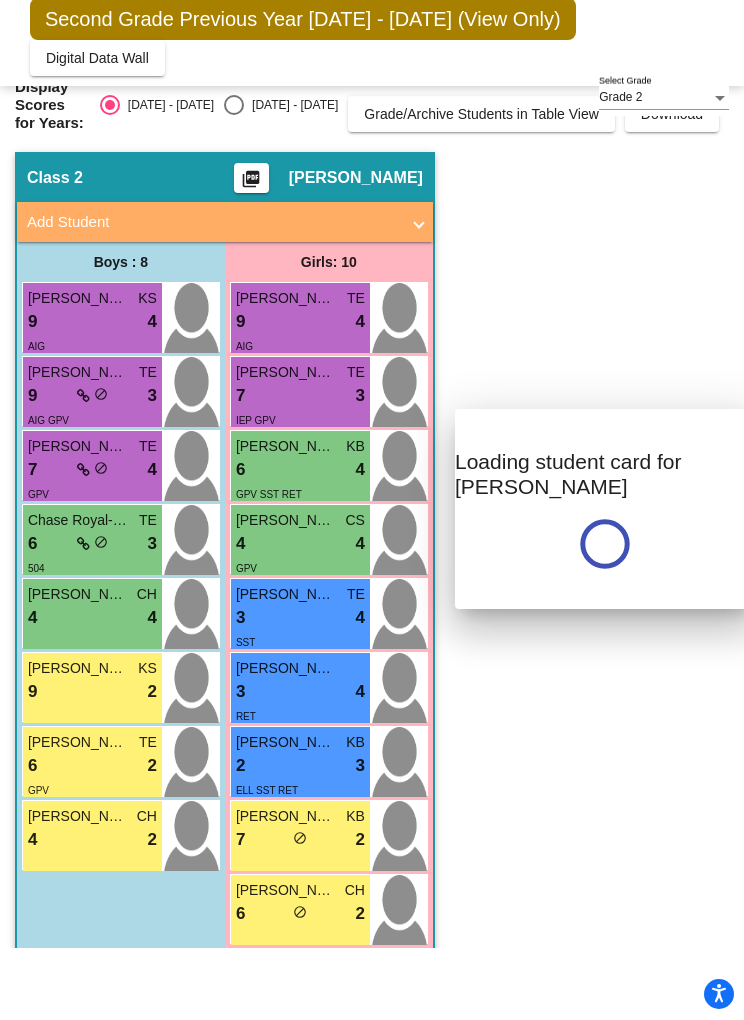 scroll, scrollTop: 0, scrollLeft: 0, axis: both 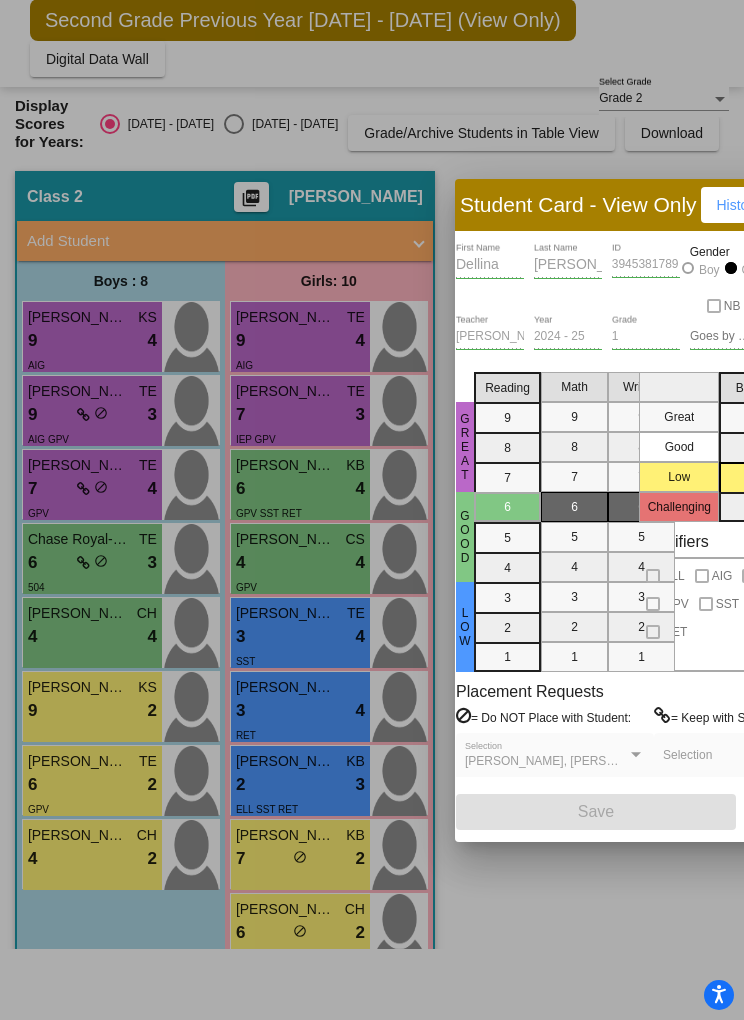 click on "Student Card - View Only   Historical Student Record" at bounding box center [741, 205] 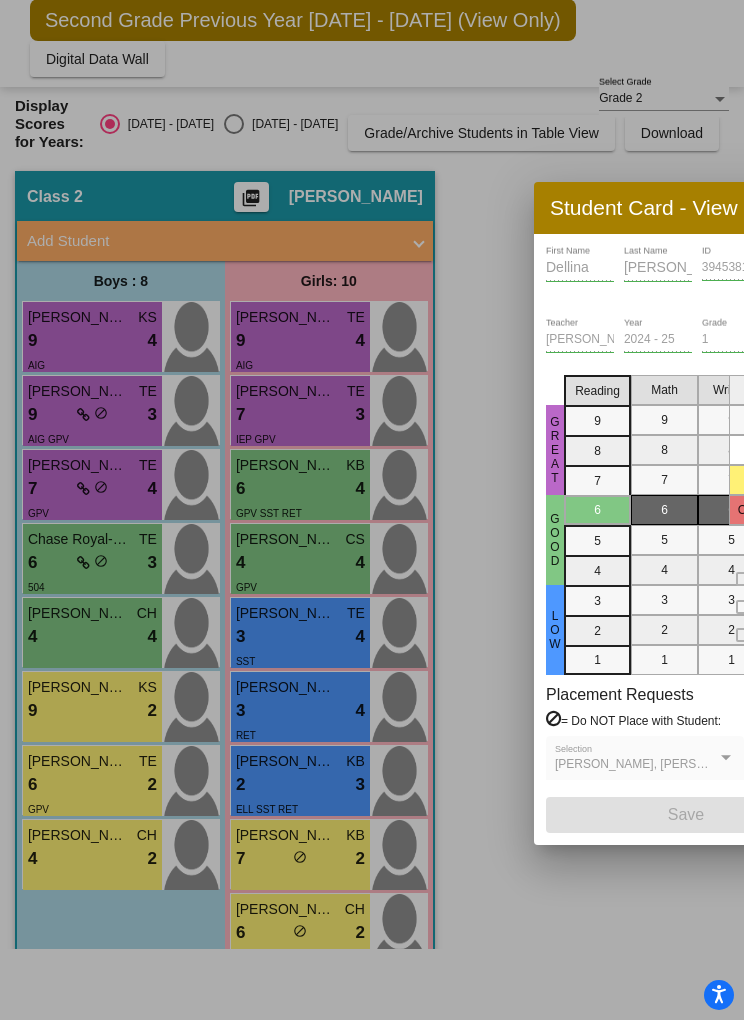 scroll, scrollTop: 0, scrollLeft: 0, axis: both 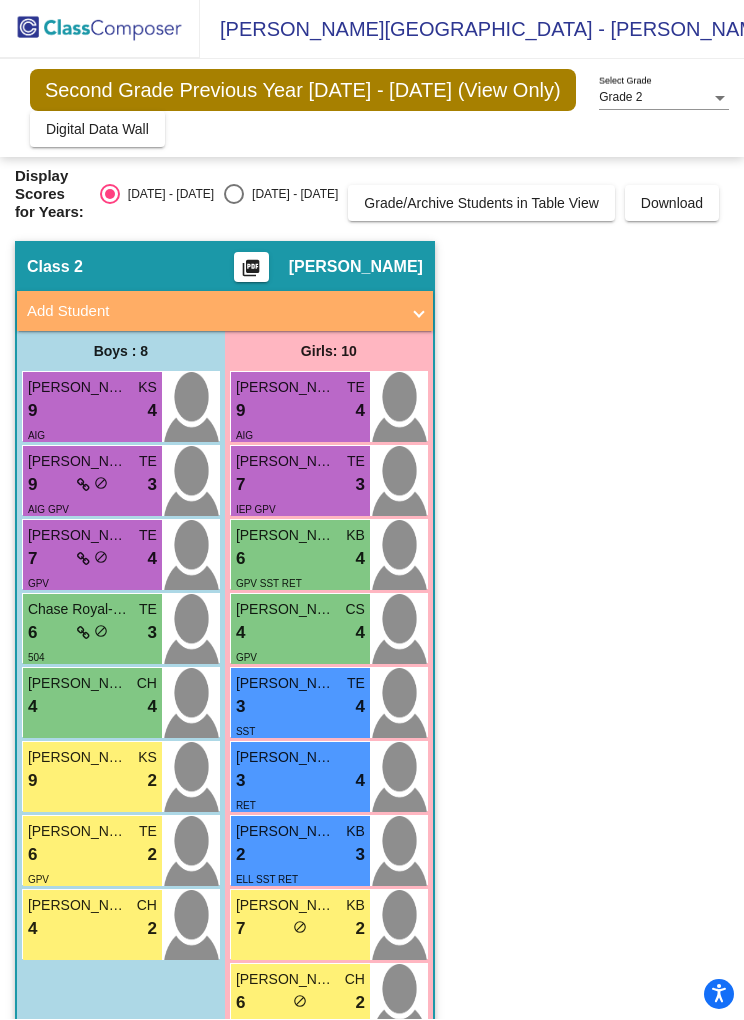 click on "9 lock do_not_disturb_alt 4" at bounding box center (92, 412) 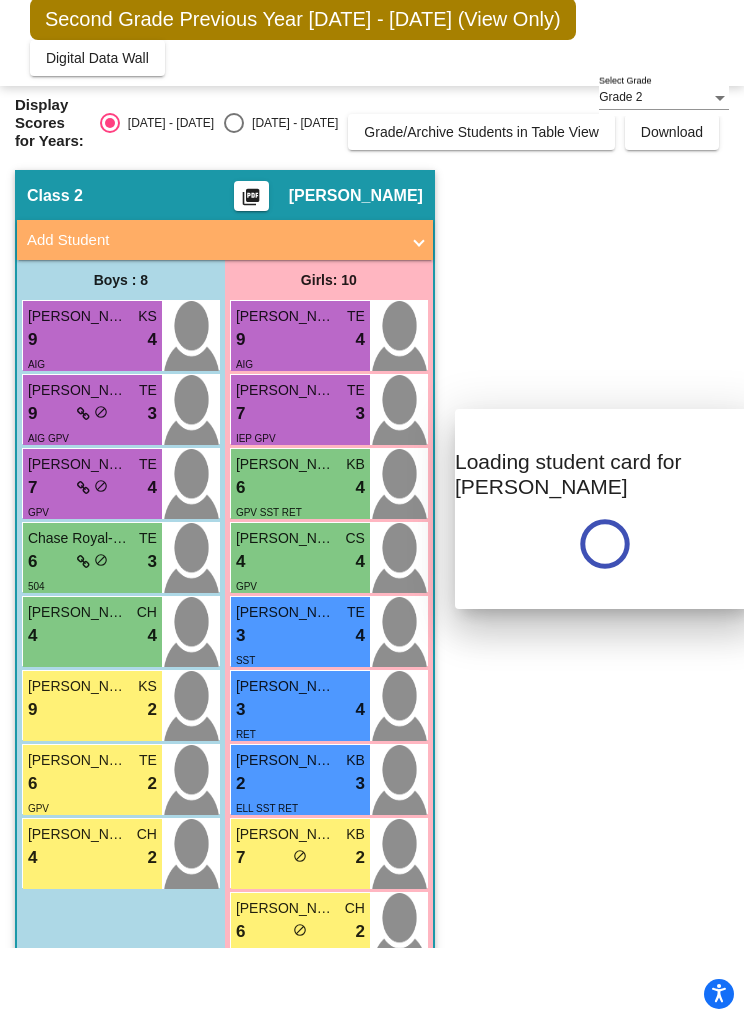 scroll, scrollTop: 0, scrollLeft: 0, axis: both 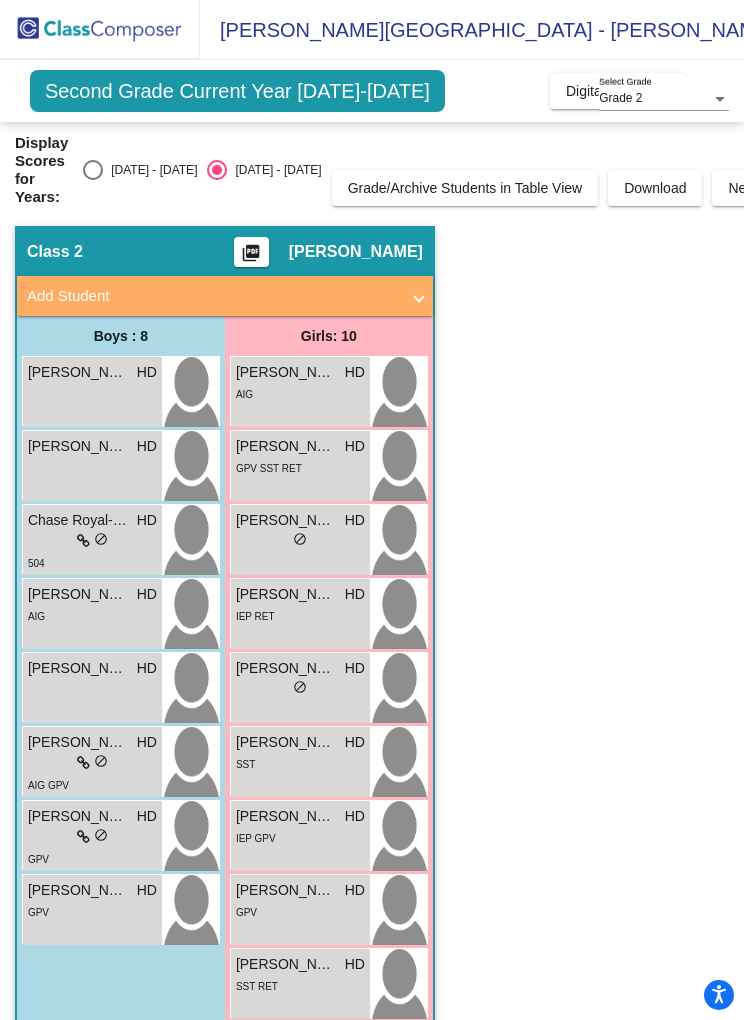 click on "Adam Farr HD lock do_not_disturb_alt" at bounding box center [92, 392] 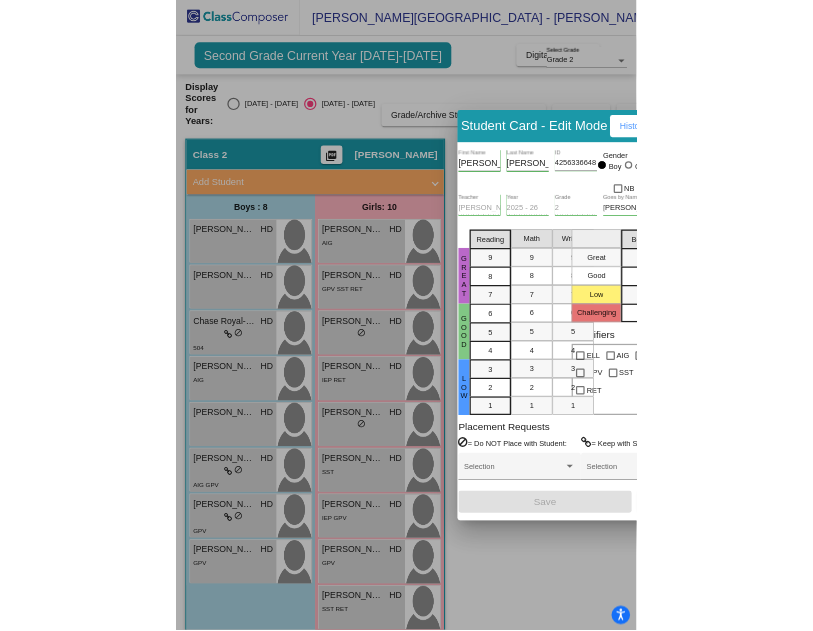 scroll, scrollTop: 0, scrollLeft: 0, axis: both 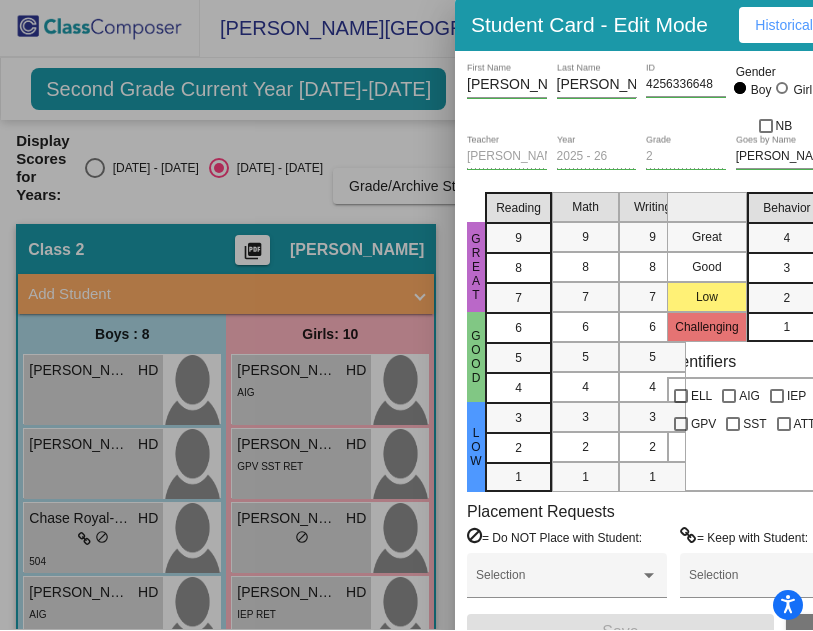 click at bounding box center [406, 315] 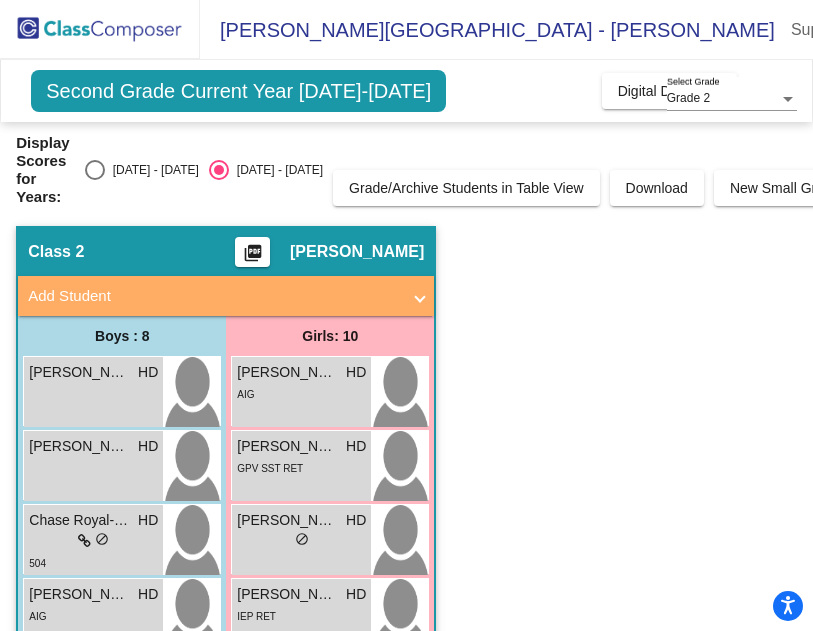 scroll, scrollTop: 0, scrollLeft: 0, axis: both 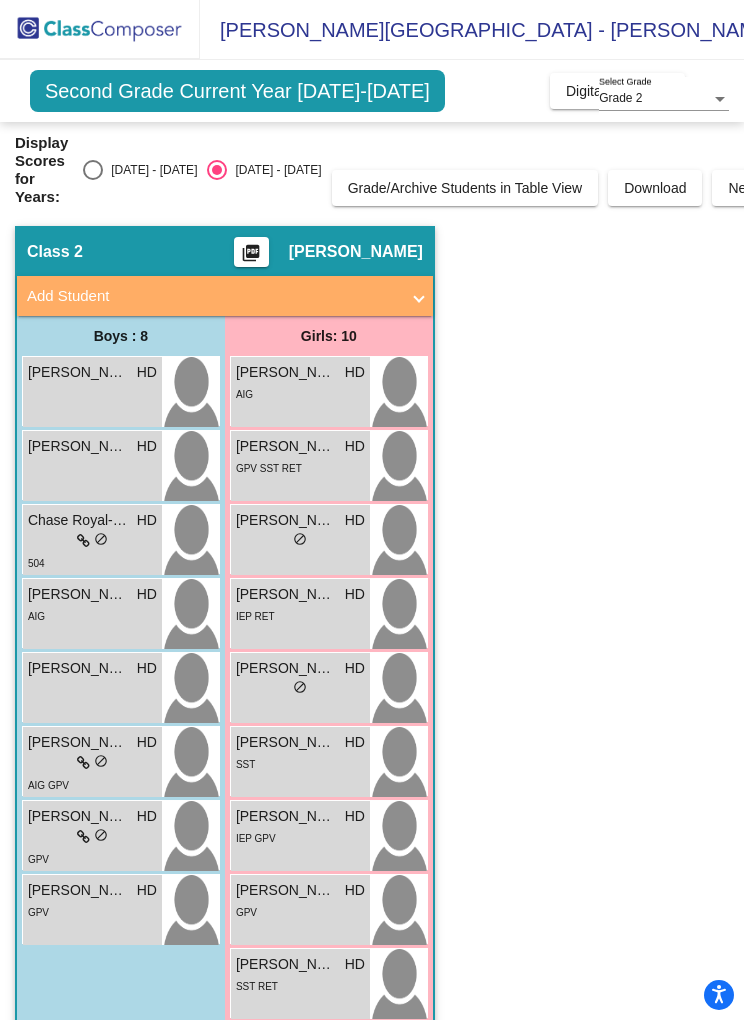 click on "[PERSON_NAME]" at bounding box center (78, 372) 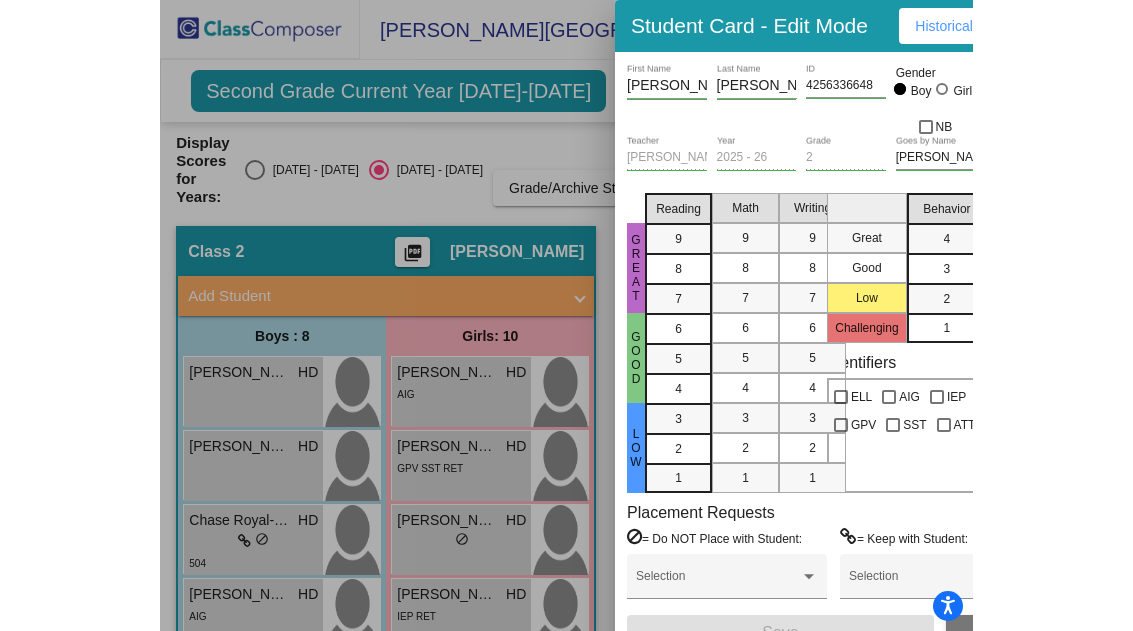 scroll, scrollTop: 0, scrollLeft: 0, axis: both 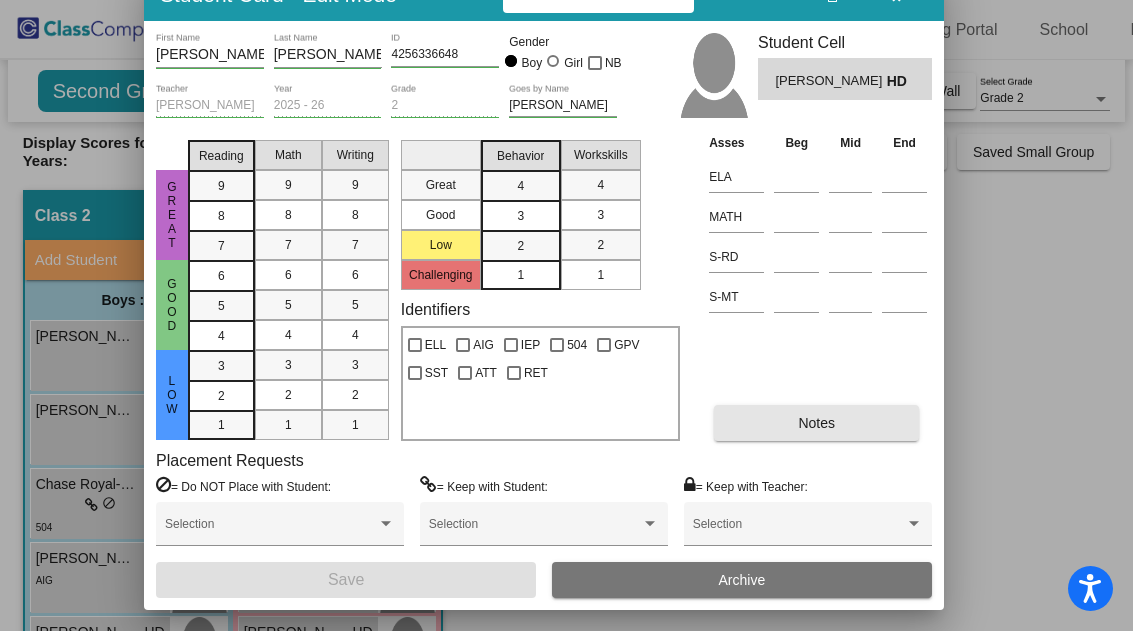 click on "Notes" at bounding box center (816, 423) 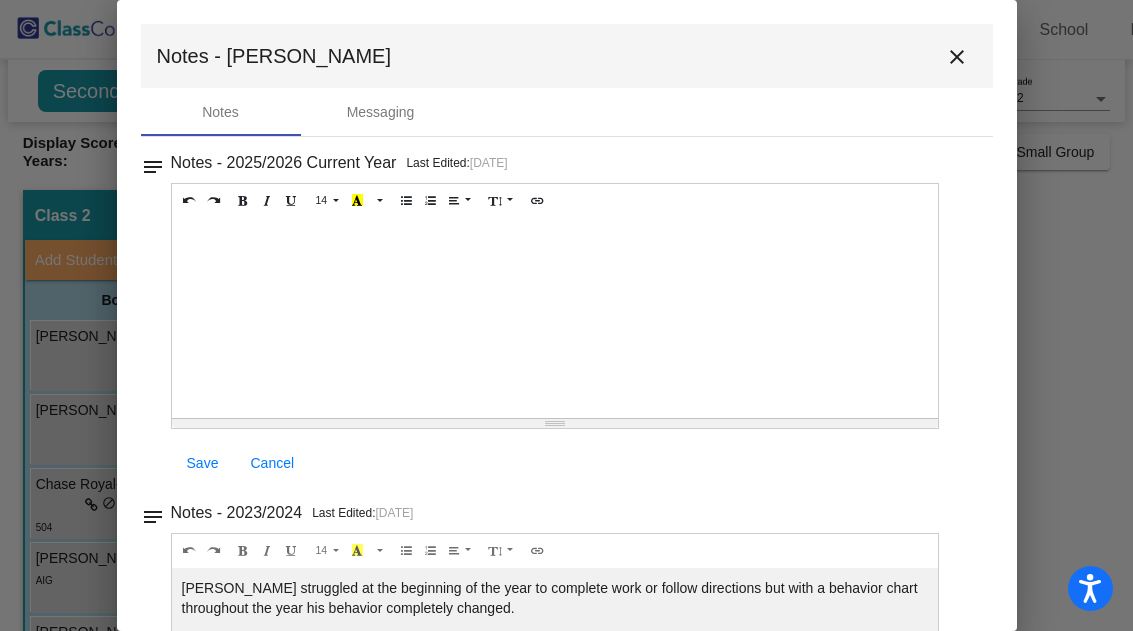 scroll, scrollTop: 0, scrollLeft: 0, axis: both 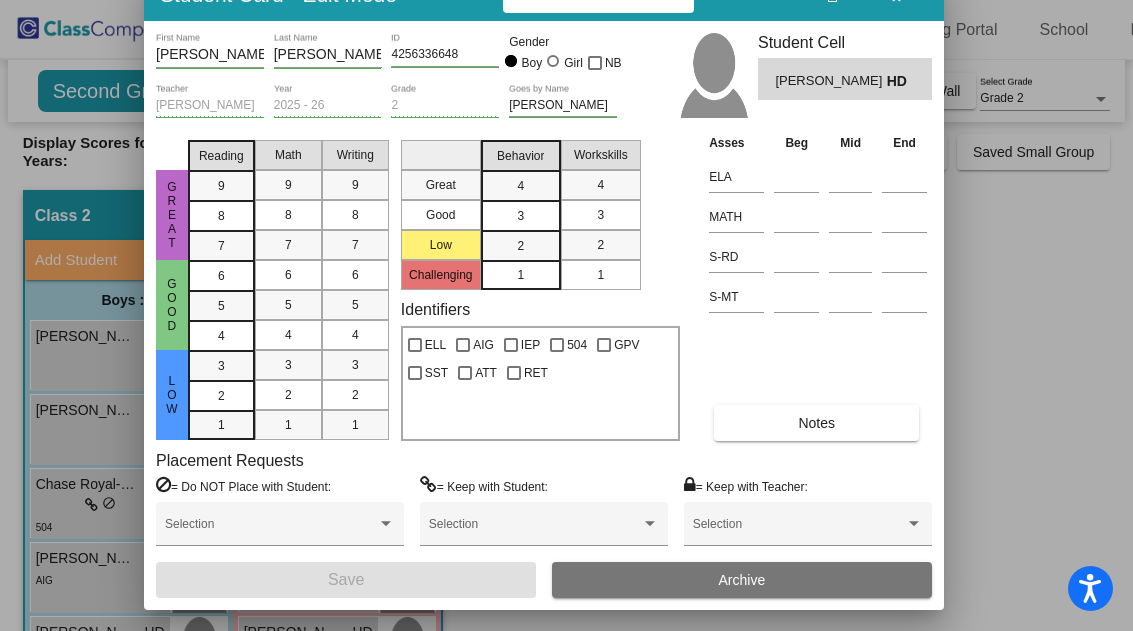 click at bounding box center [566, 315] 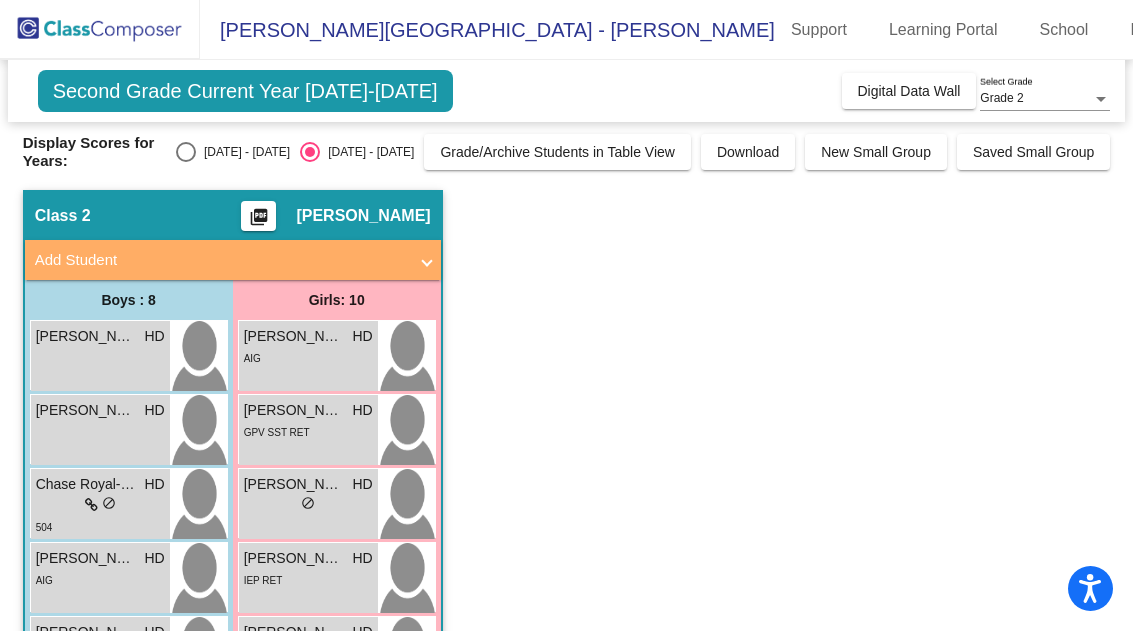 click on "[PERSON_NAME] HD lock do_not_disturb_alt" at bounding box center (100, 430) 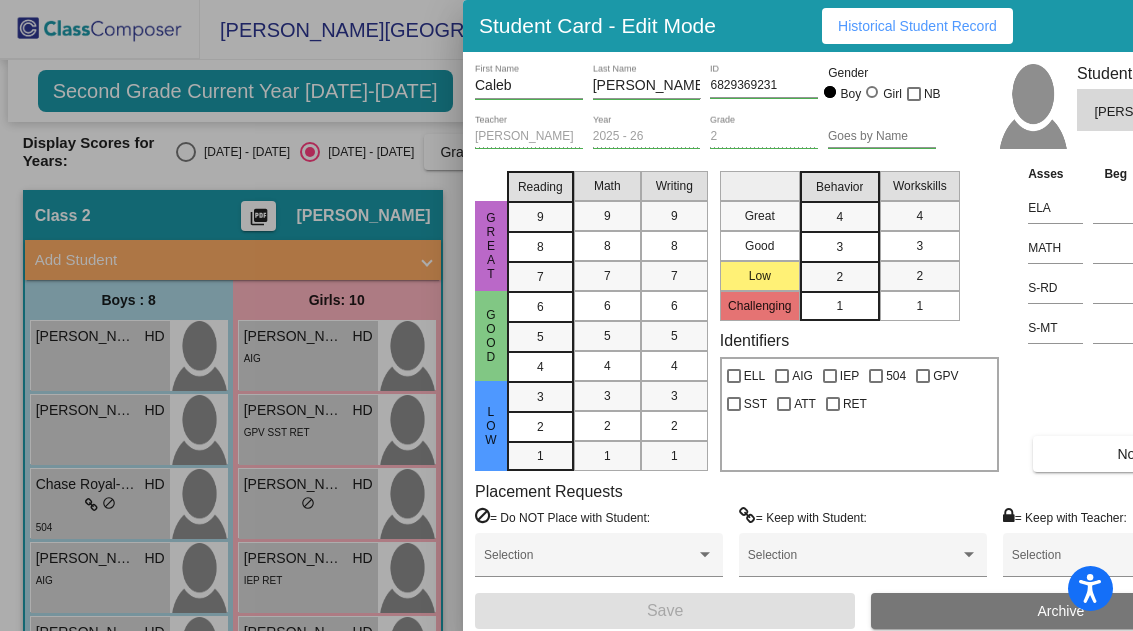 click on "Notes" at bounding box center (1135, 454) 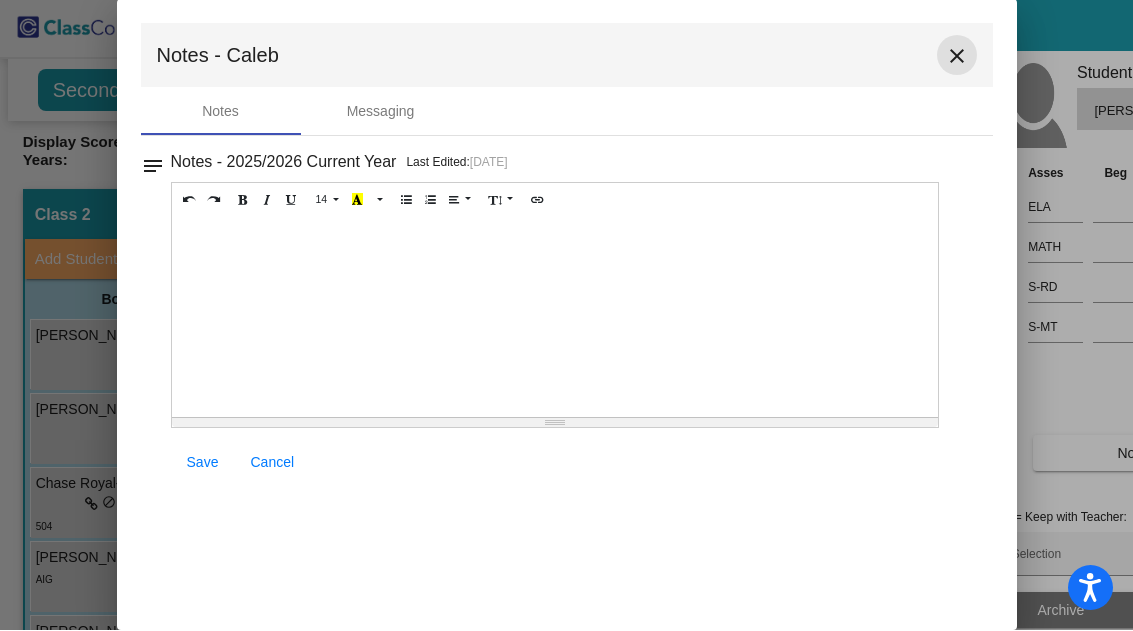 click on "close" at bounding box center (957, 56) 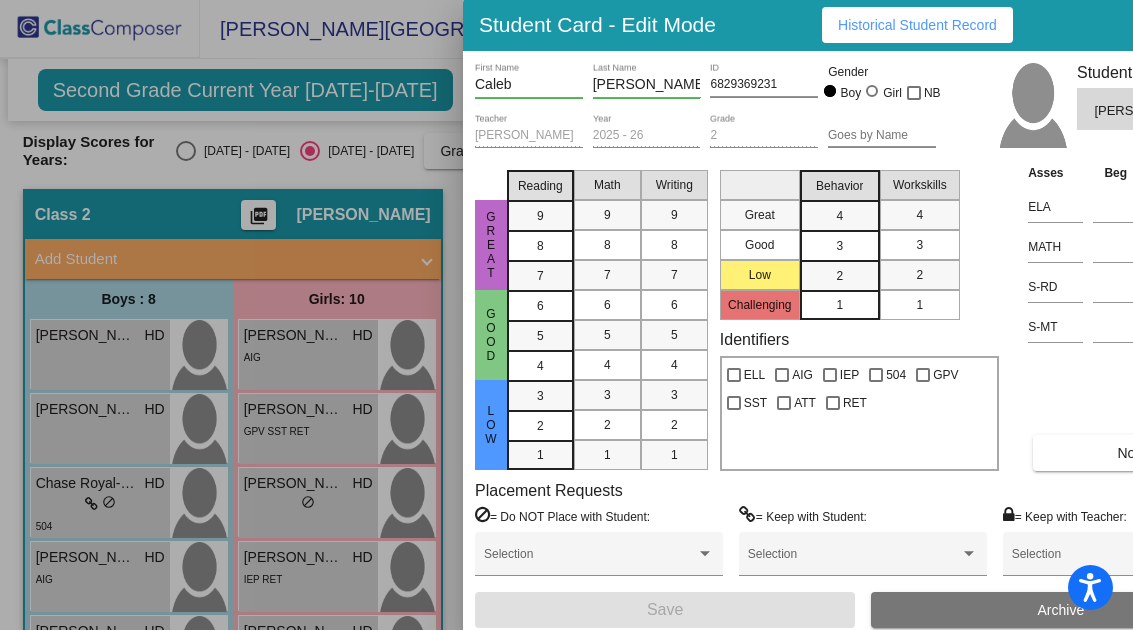 click at bounding box center (566, 315) 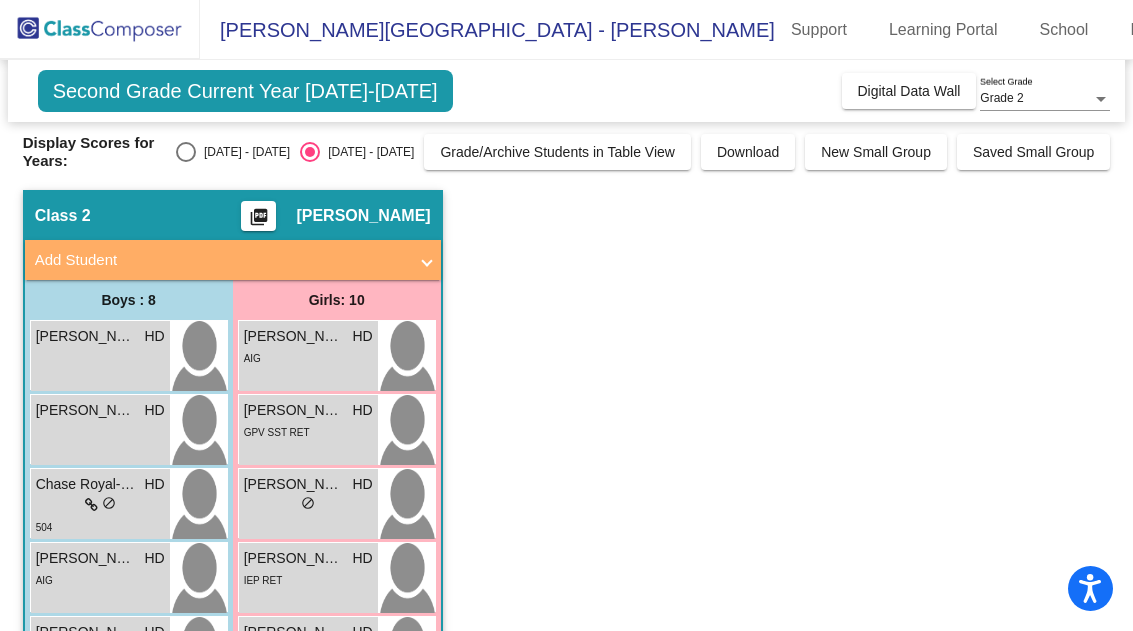 click on "Chase Royal-[PERSON_NAME]" at bounding box center [86, 484] 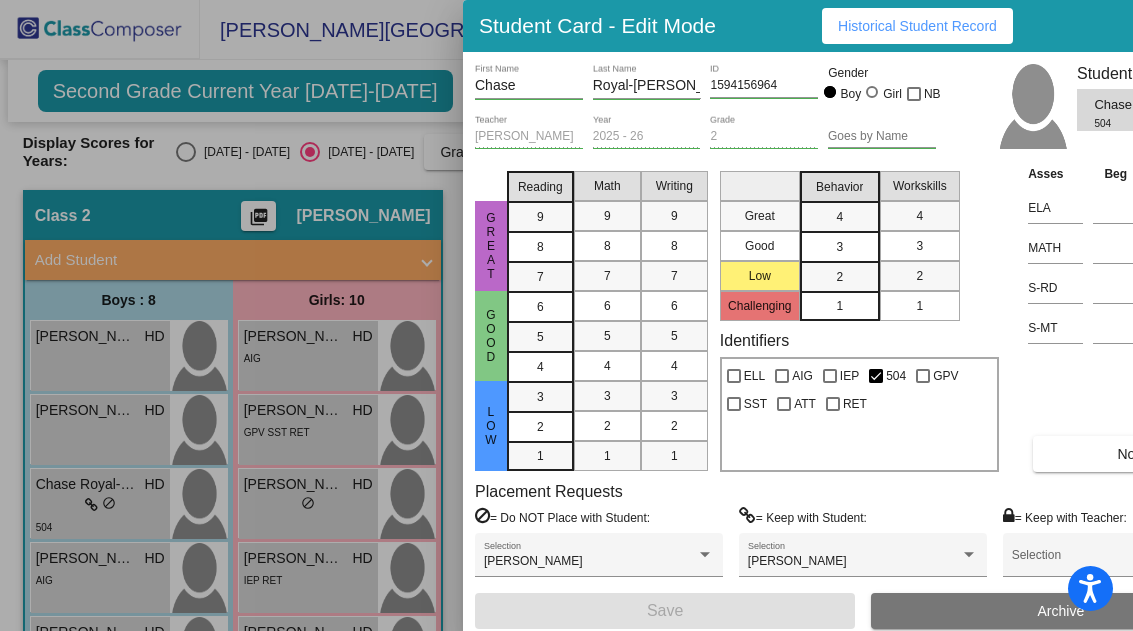 click on "Notes" at bounding box center [1135, 454] 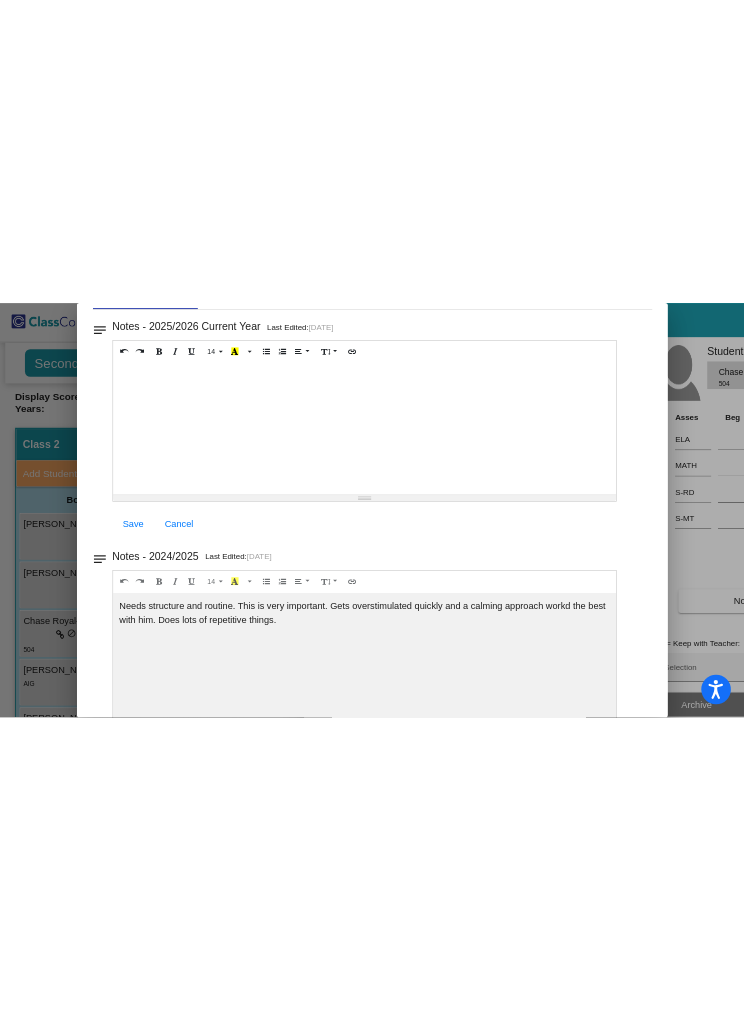 scroll, scrollTop: 126, scrollLeft: 0, axis: vertical 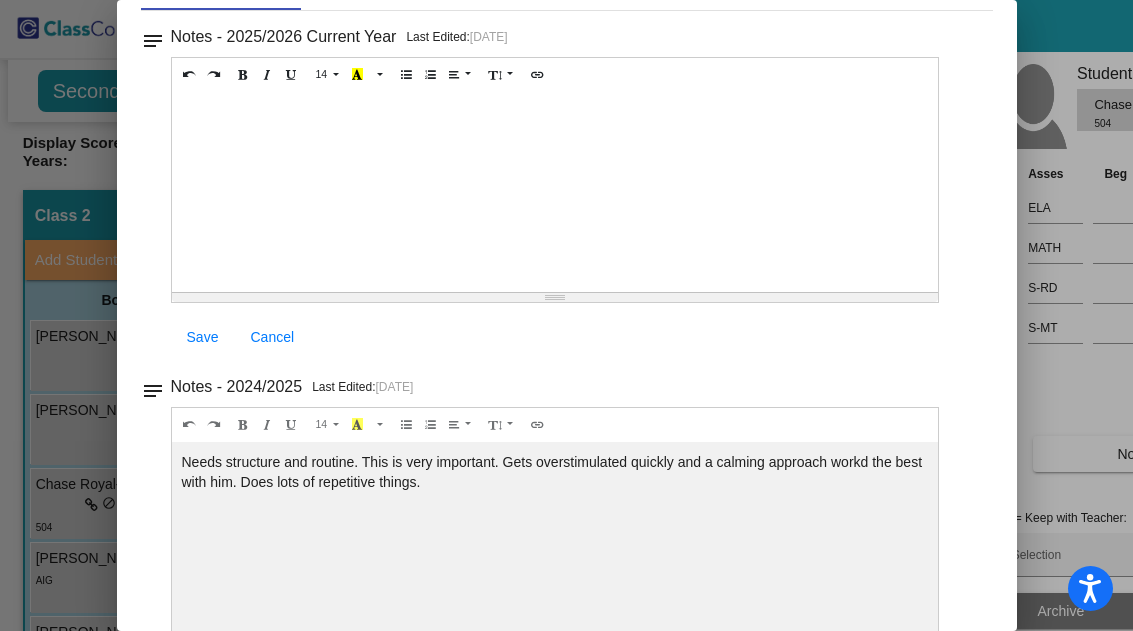 click at bounding box center [566, 315] 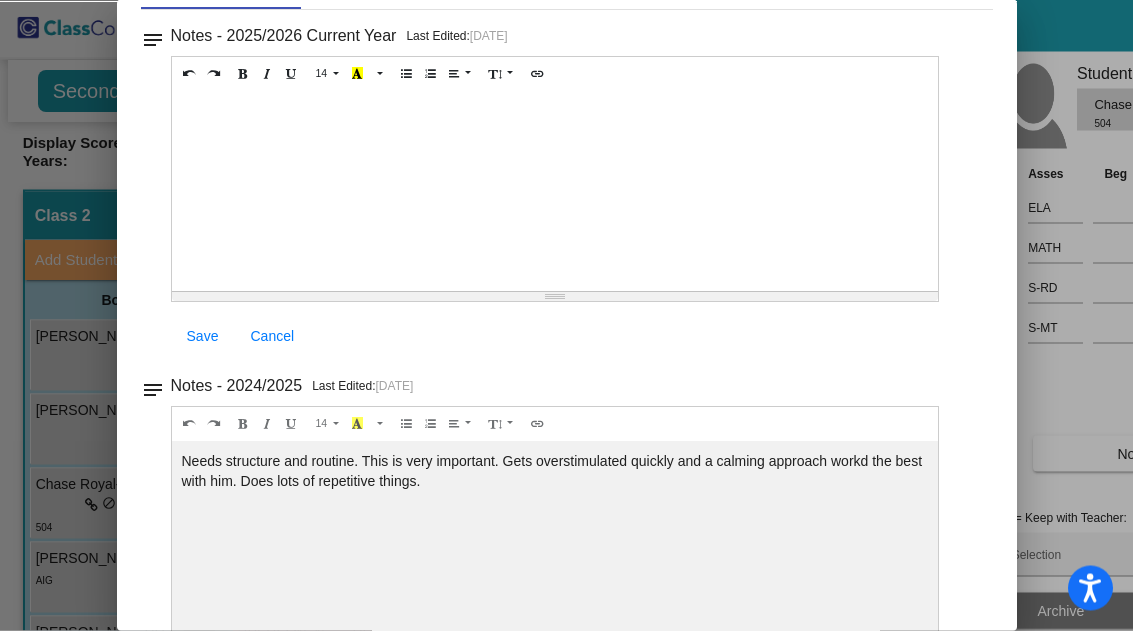 click at bounding box center (566, 315) 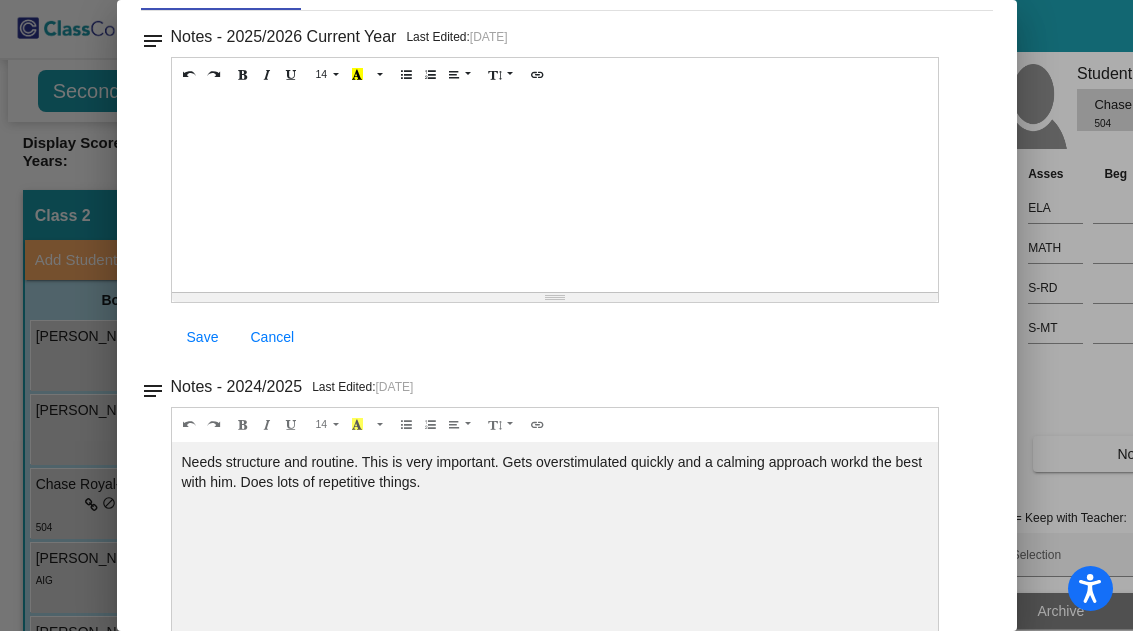 click at bounding box center [566, 315] 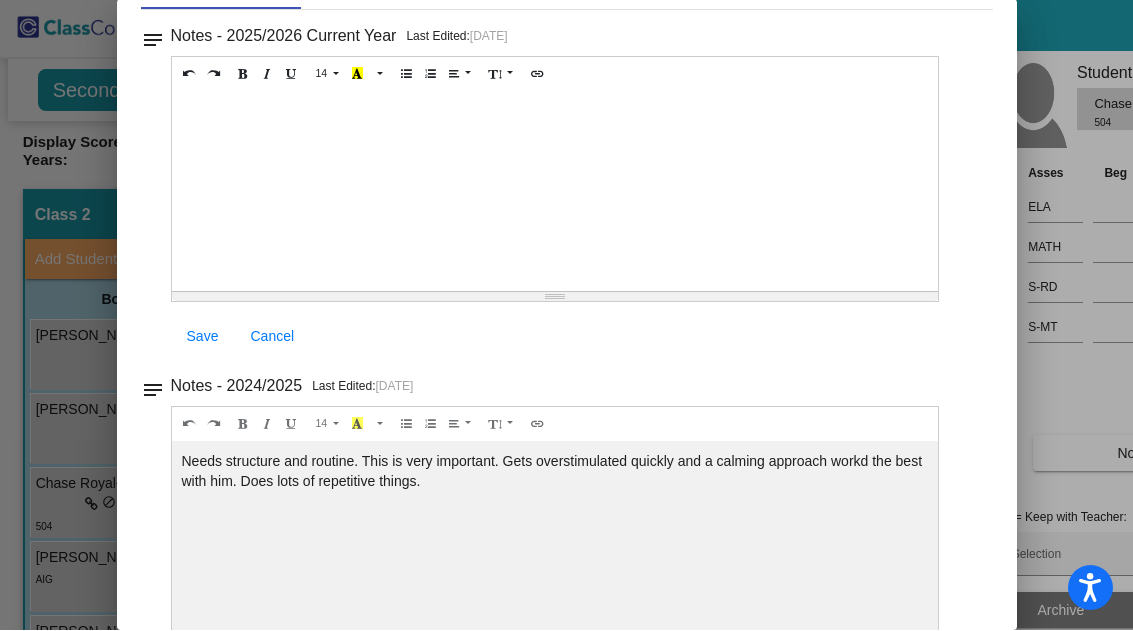 click at bounding box center [566, 315] 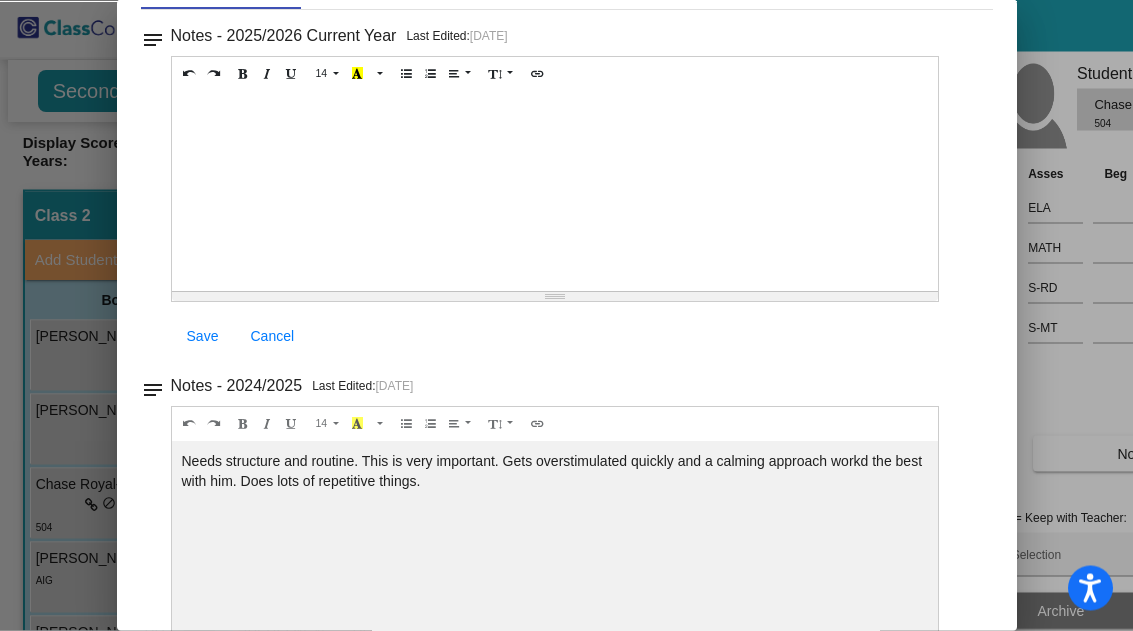 click at bounding box center (566, 315) 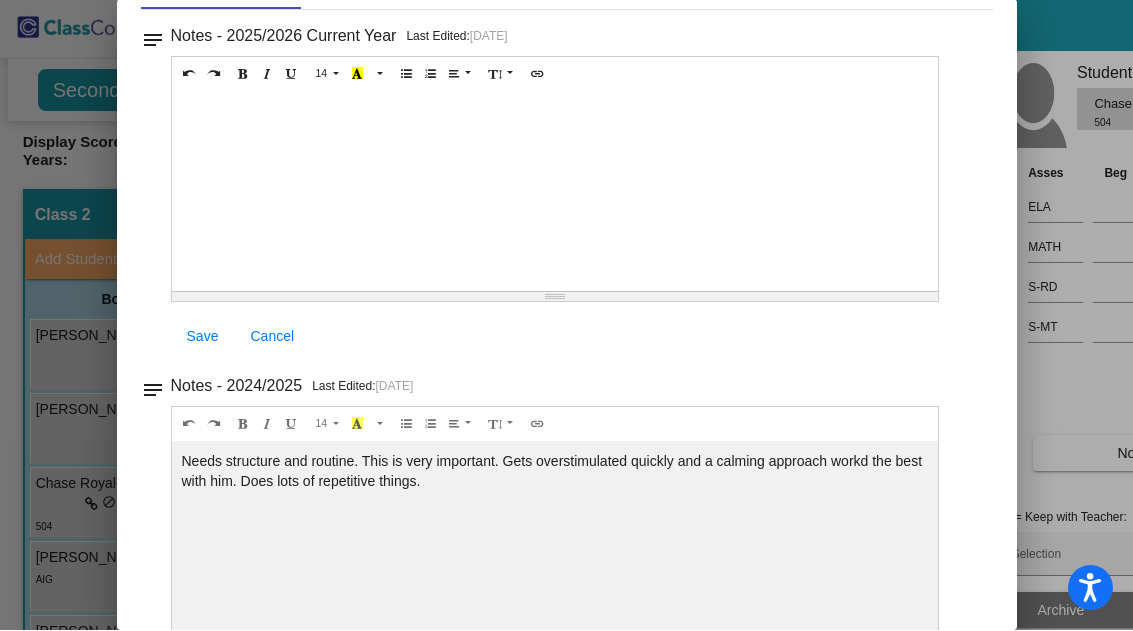 click at bounding box center (566, 315) 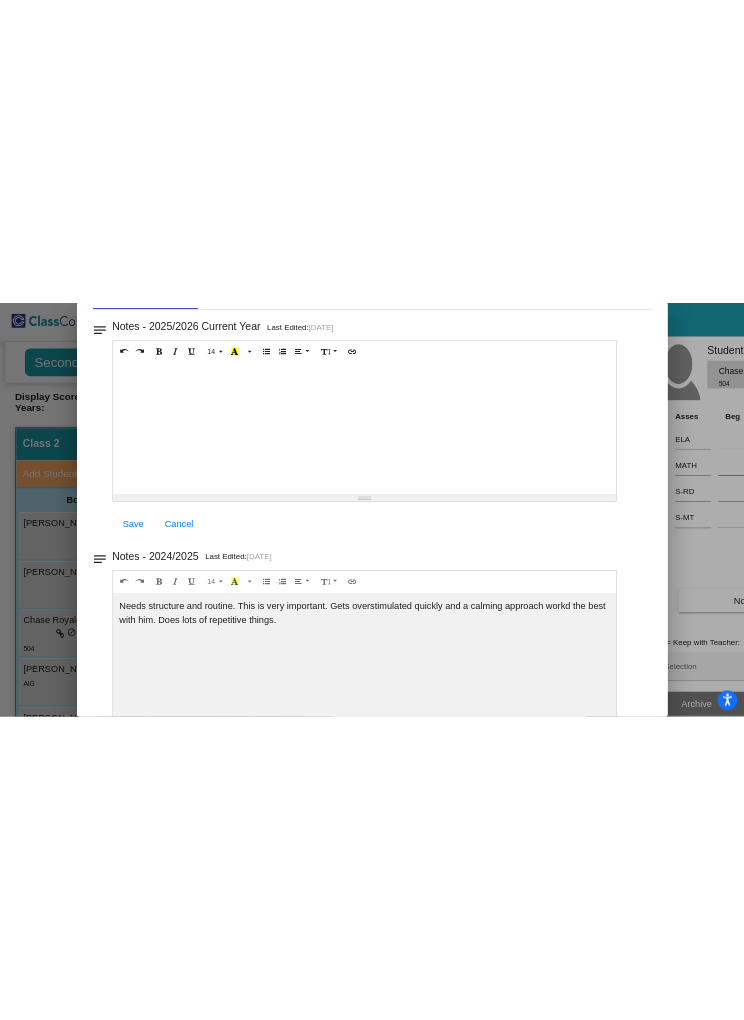scroll, scrollTop: 105, scrollLeft: 0, axis: vertical 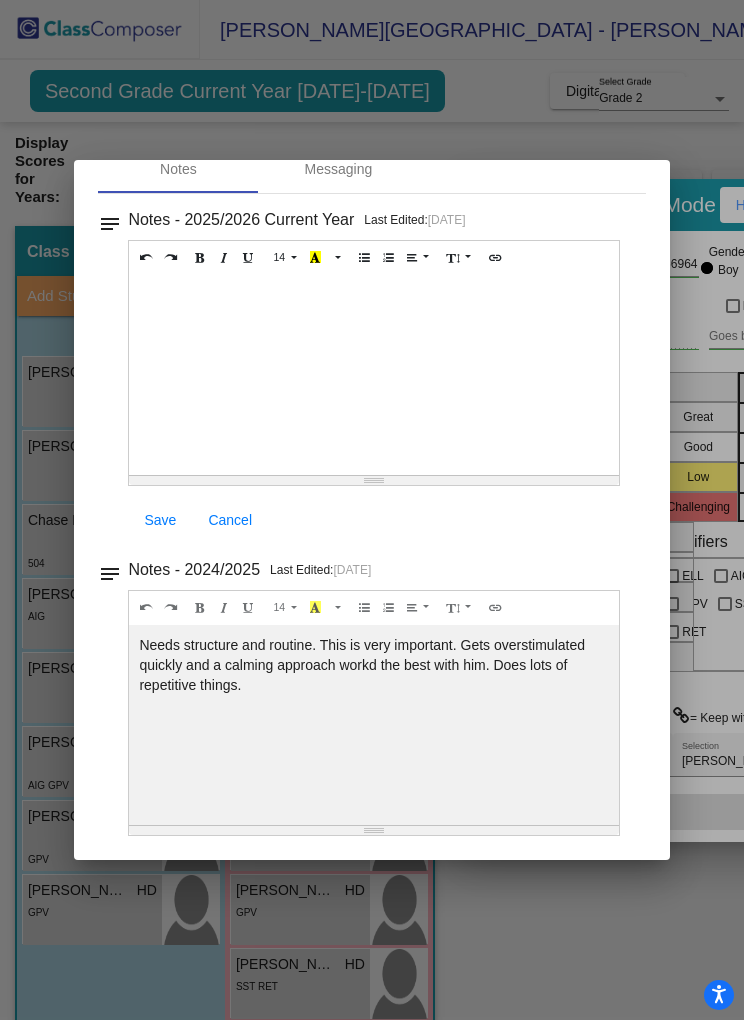 click at bounding box center [372, 510] 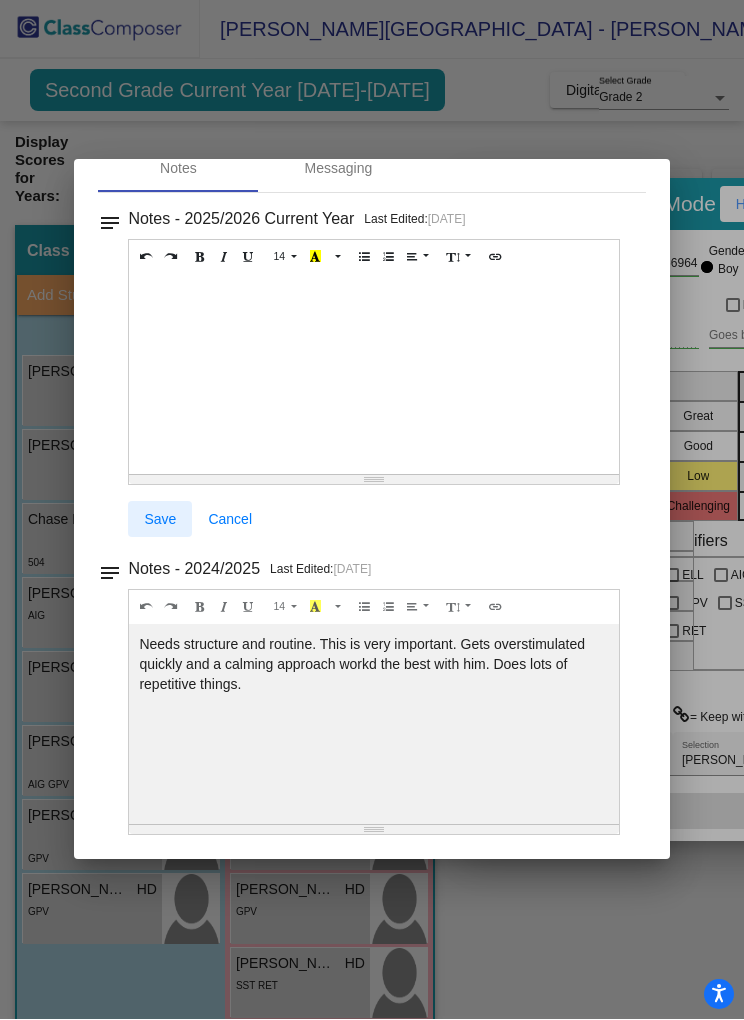 click on "Save" at bounding box center [160, 520] 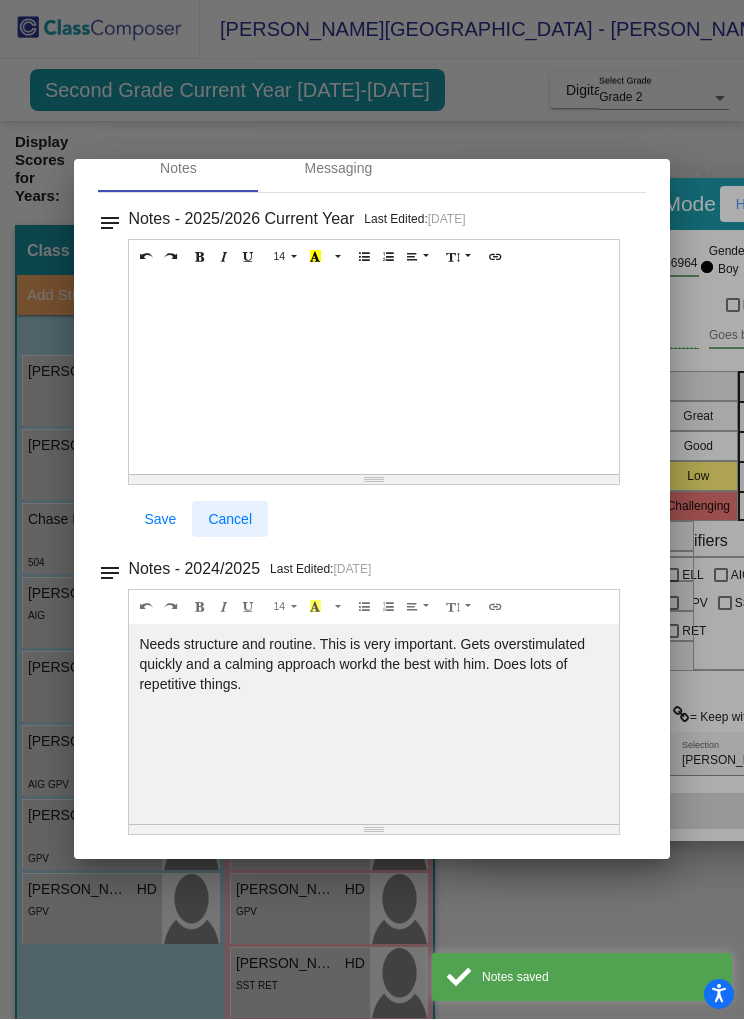 click on "Cancel" at bounding box center (230, 520) 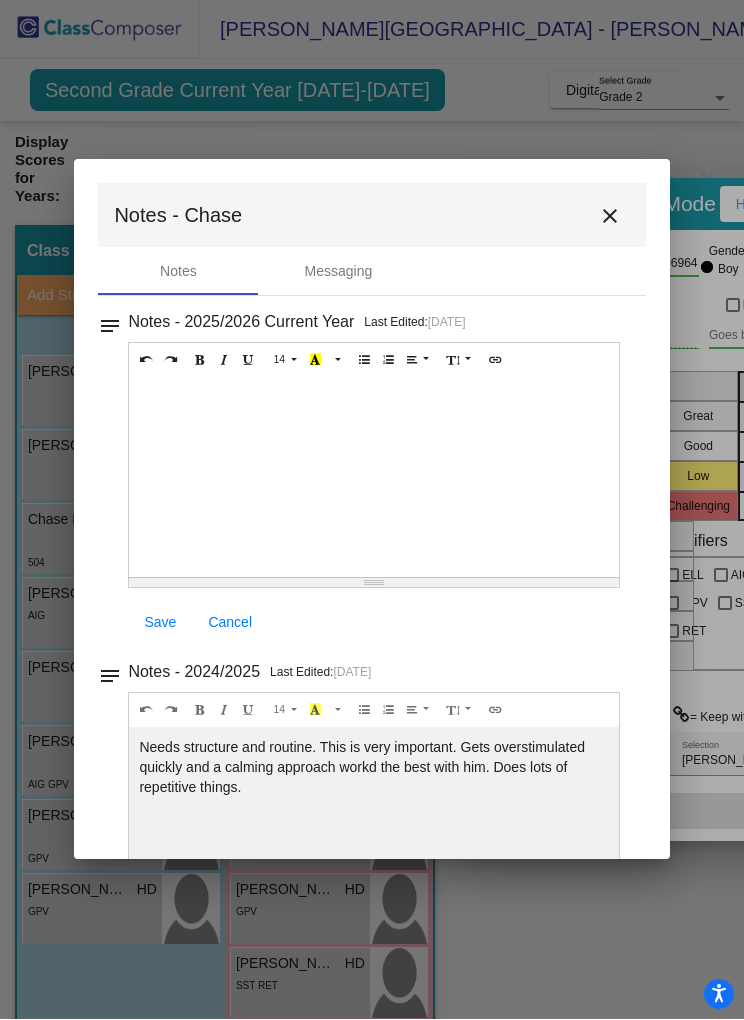scroll, scrollTop: 0, scrollLeft: 0, axis: both 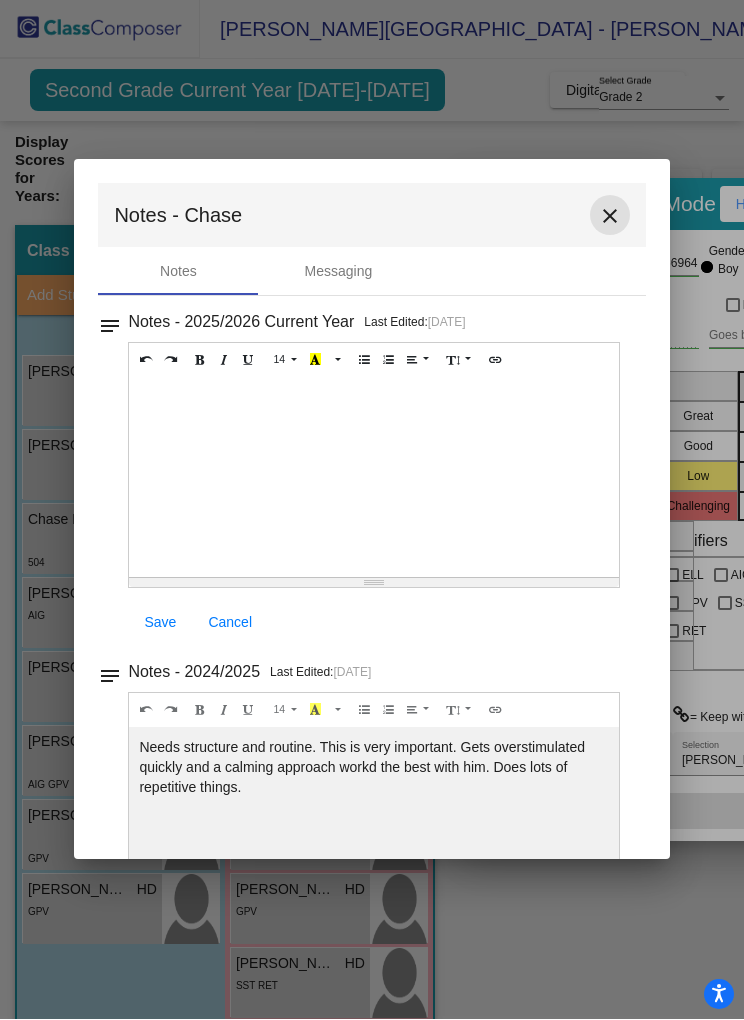click on "close" at bounding box center (610, 216) 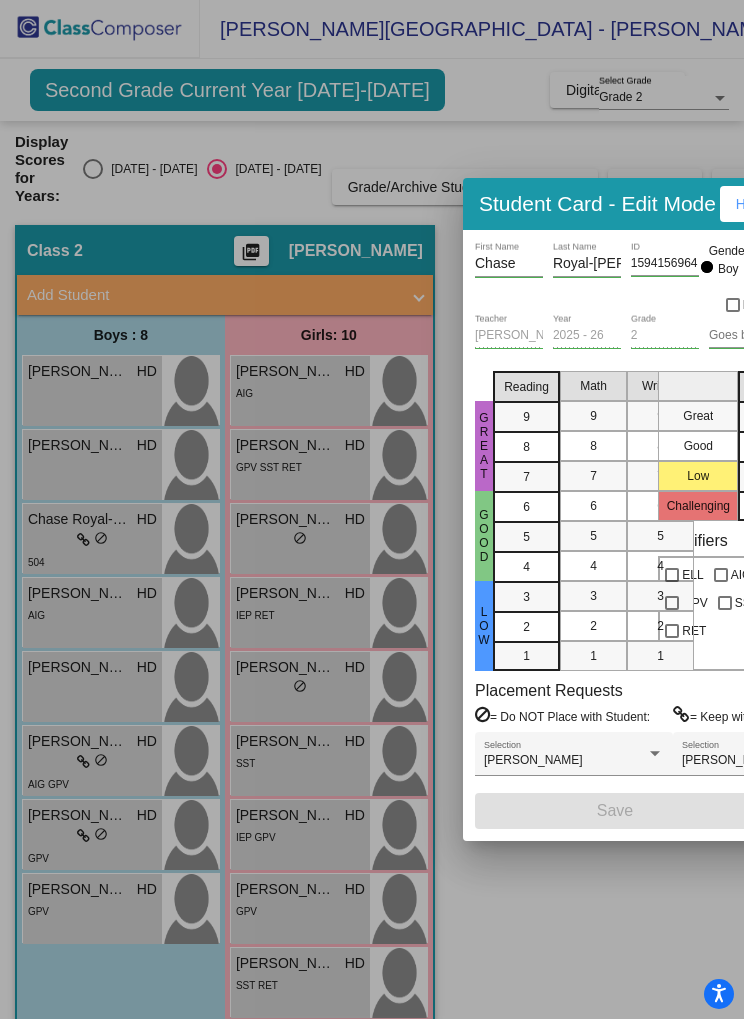 click at bounding box center [372, 510] 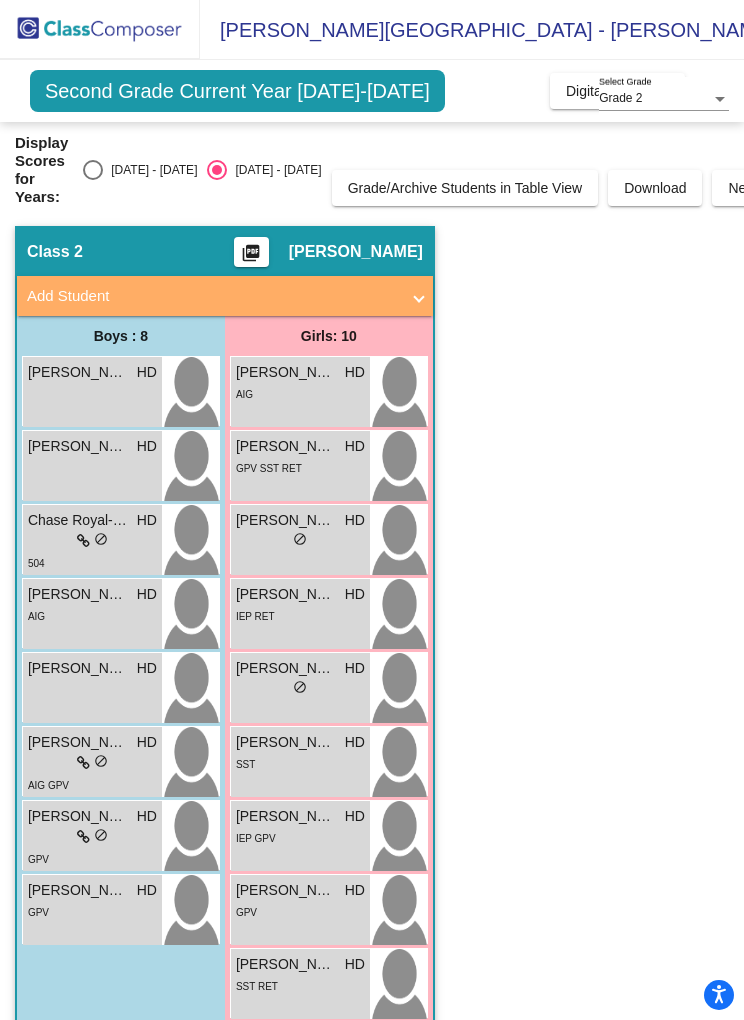 click on "AIG" at bounding box center (92, 615) 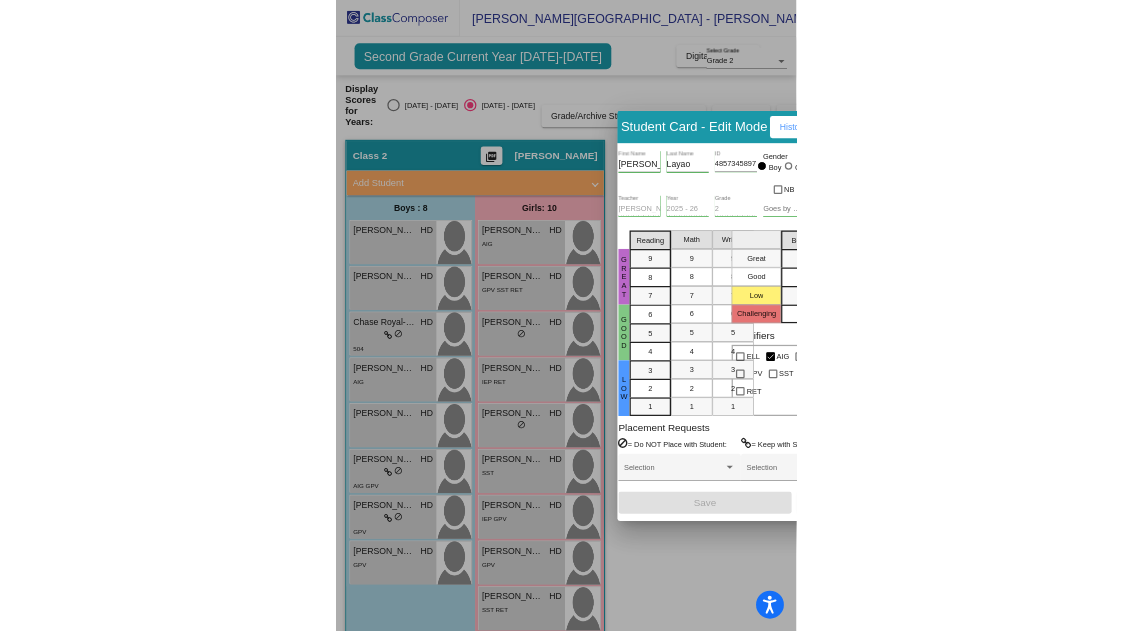 scroll, scrollTop: 0, scrollLeft: 0, axis: both 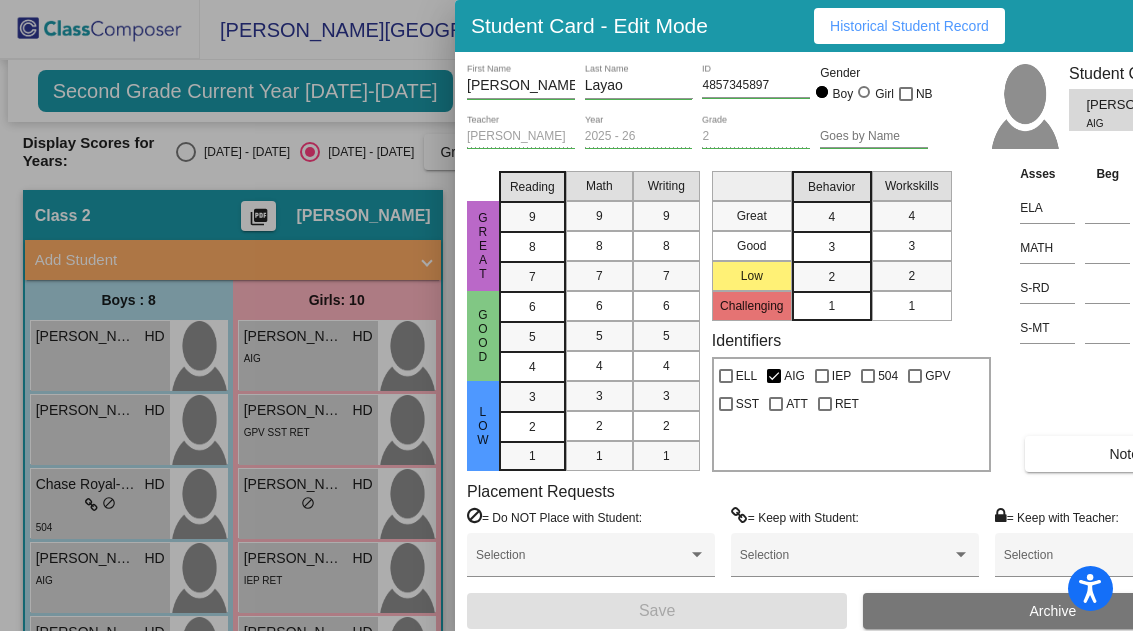 click on "Notes" at bounding box center (1127, 454) 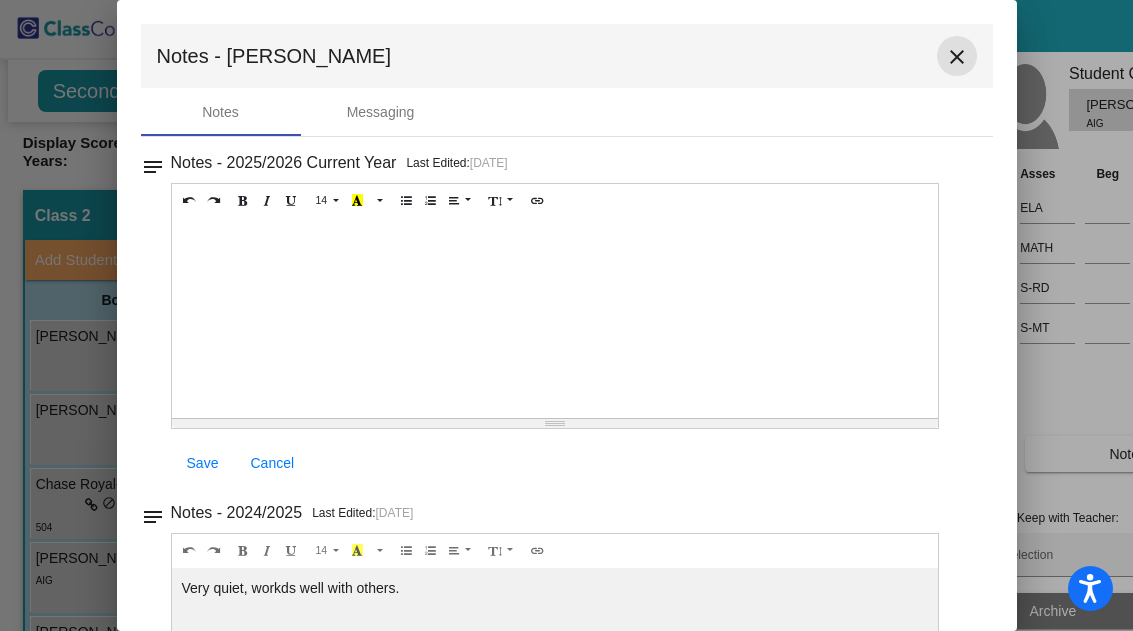 click on "close" at bounding box center (957, 57) 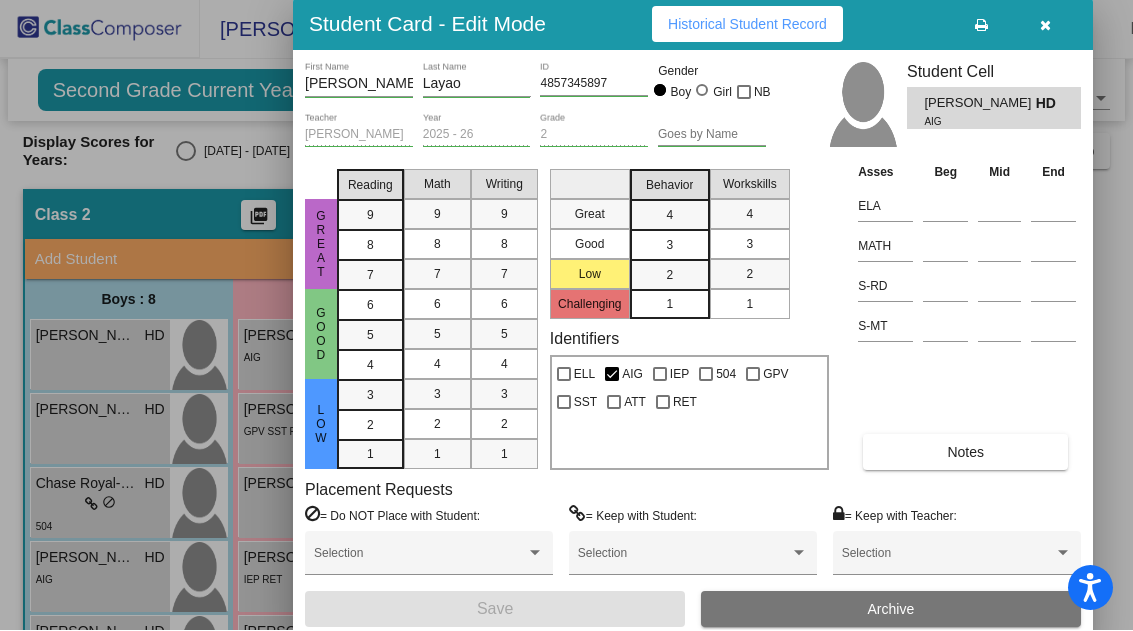 click at bounding box center (1045, 25) 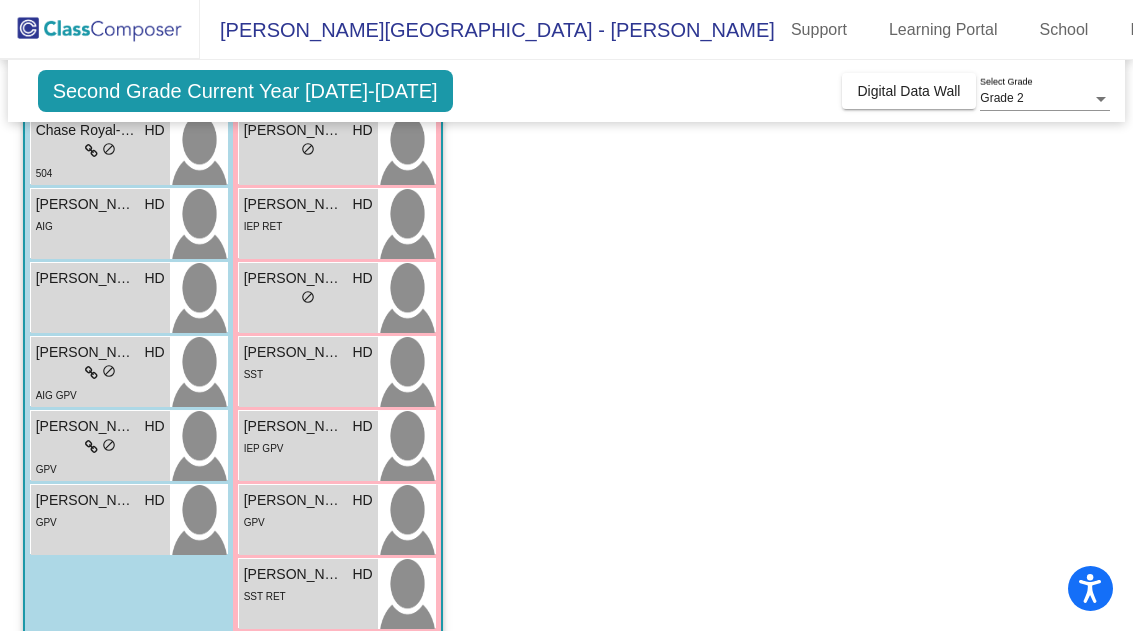 scroll, scrollTop: 369, scrollLeft: 0, axis: vertical 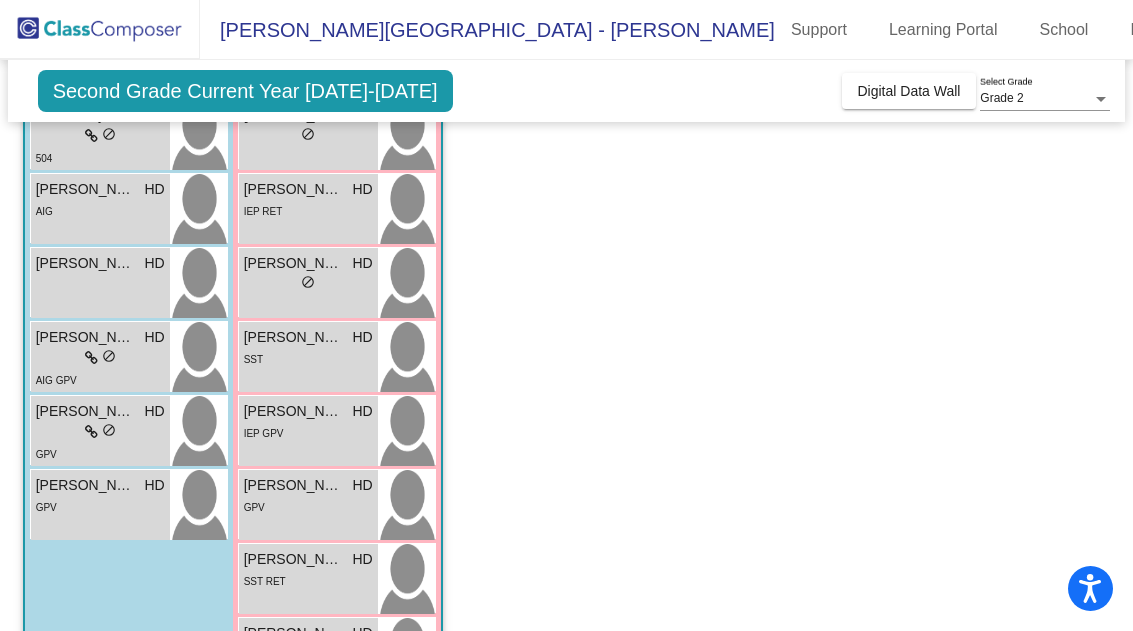 click on "[PERSON_NAME] HD lock do_not_disturb_alt" at bounding box center [100, 283] 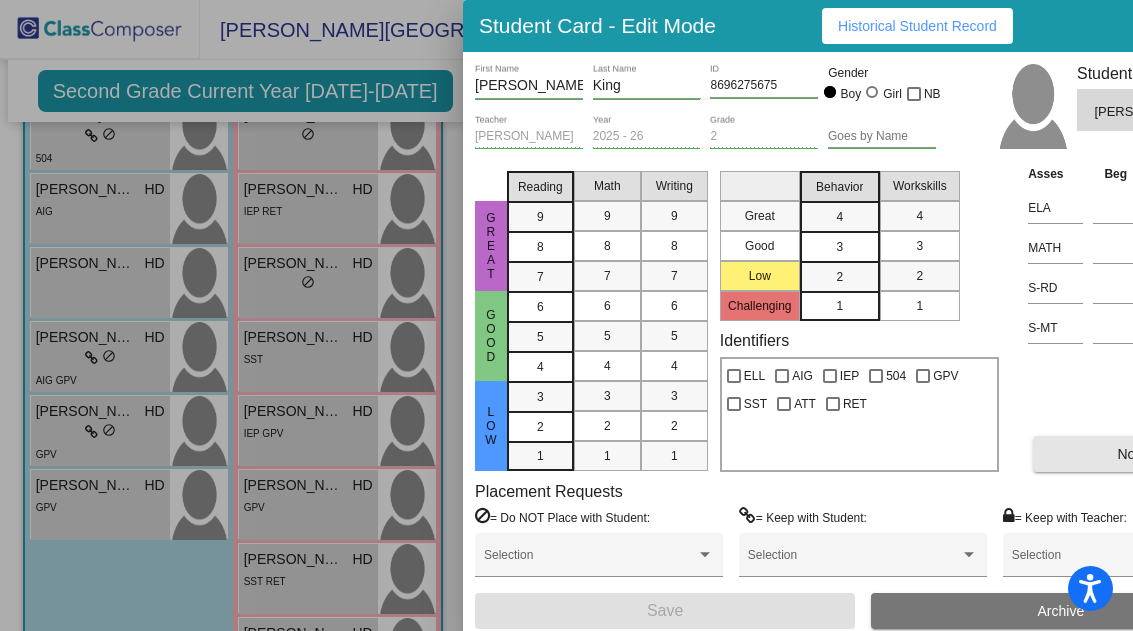 click on "Notes" at bounding box center [1135, 454] 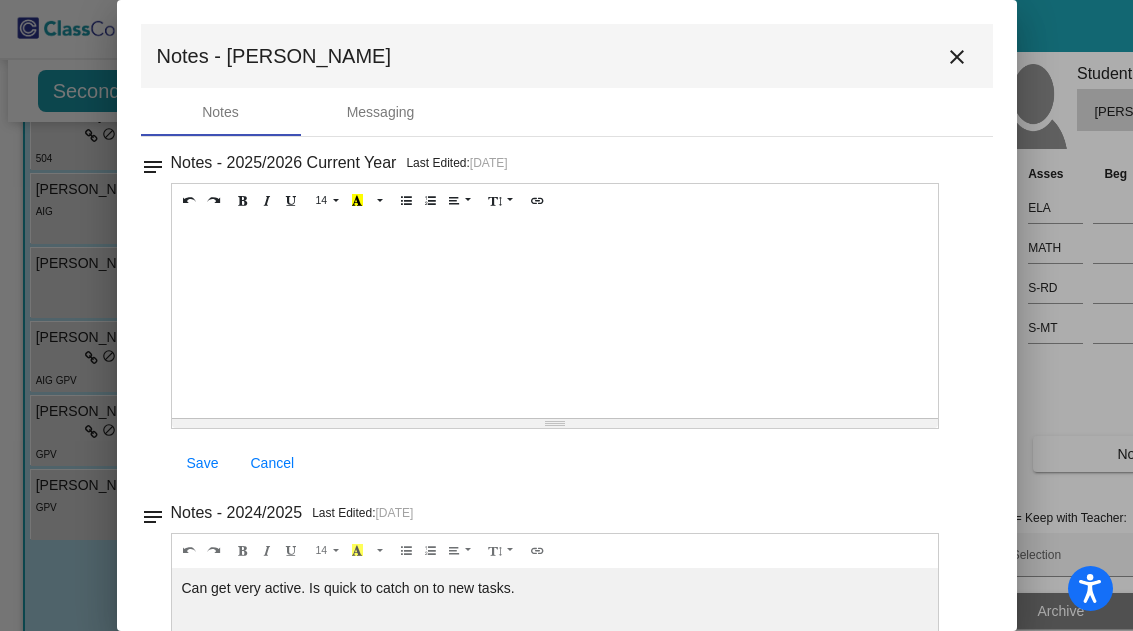 scroll, scrollTop: -2, scrollLeft: 0, axis: vertical 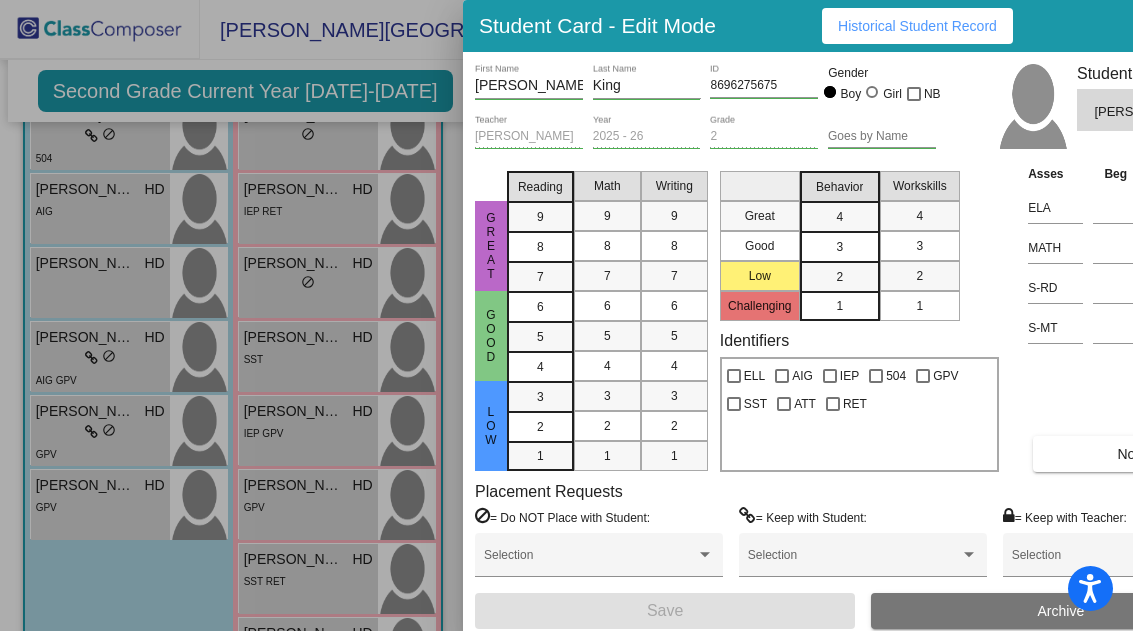 click at bounding box center (566, 315) 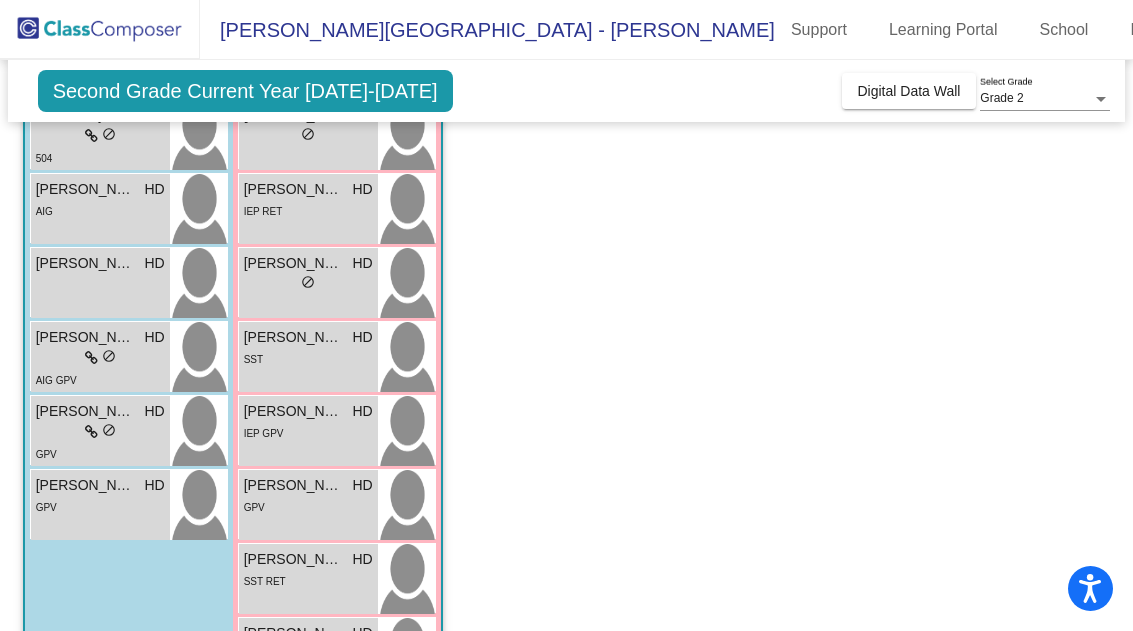 click on "[PERSON_NAME]" at bounding box center [86, 337] 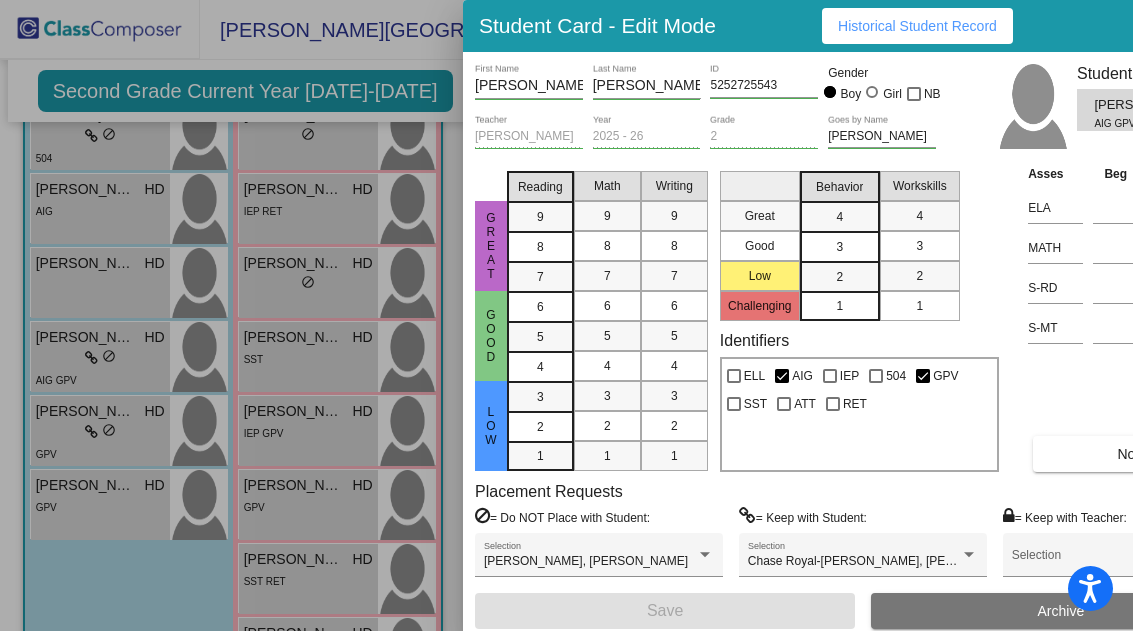 click on "Notes" at bounding box center (1135, 454) 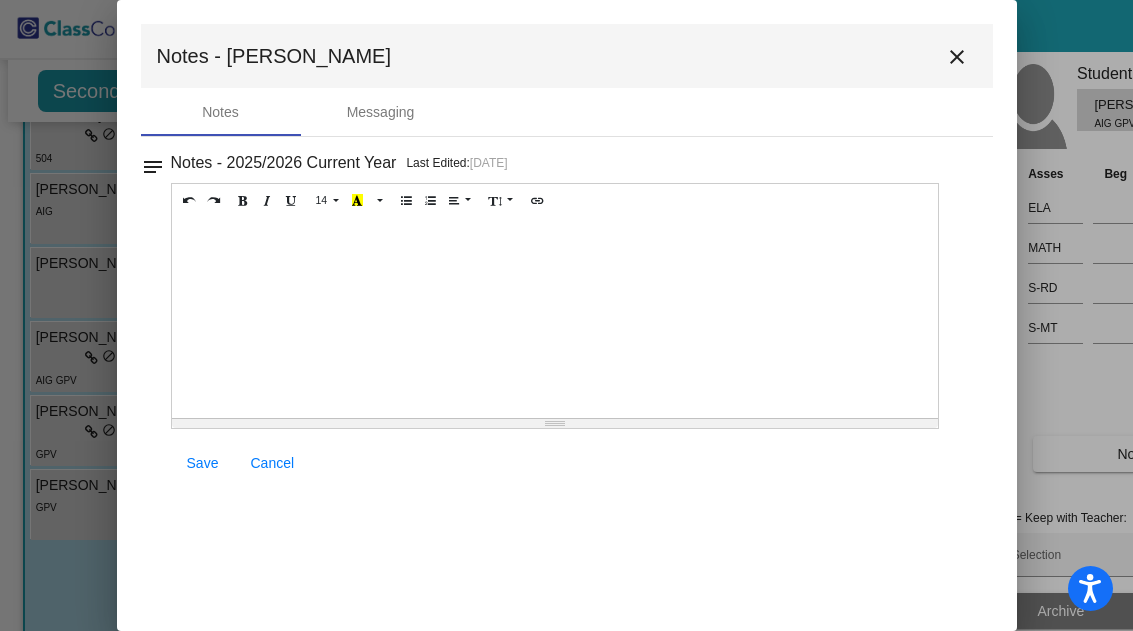 click on "close" at bounding box center [957, 57] 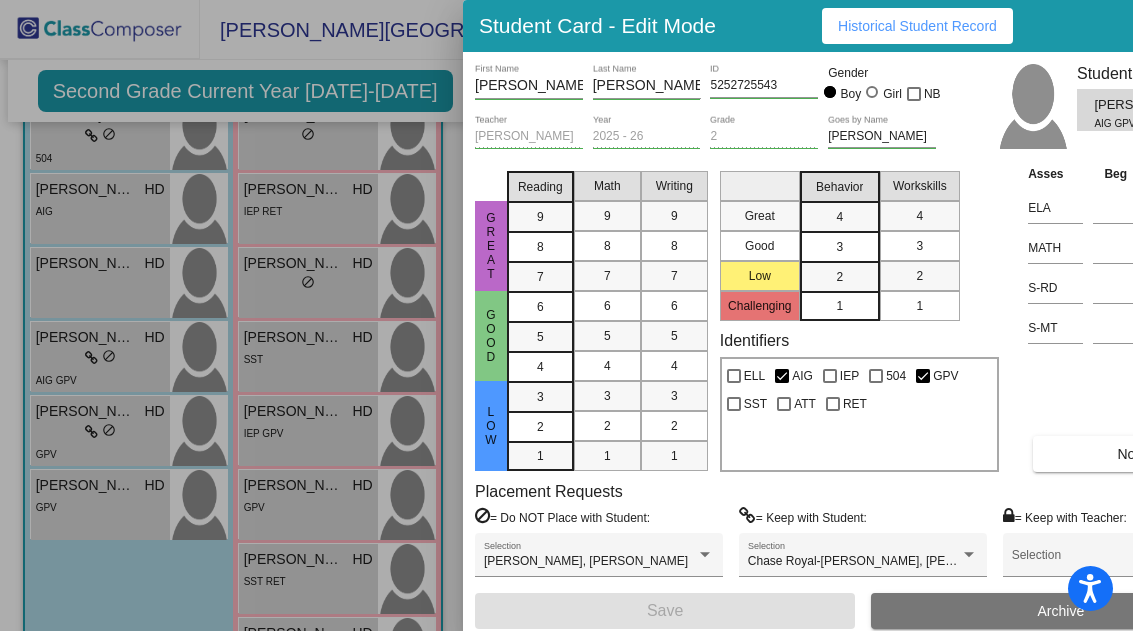 click at bounding box center [566, 315] 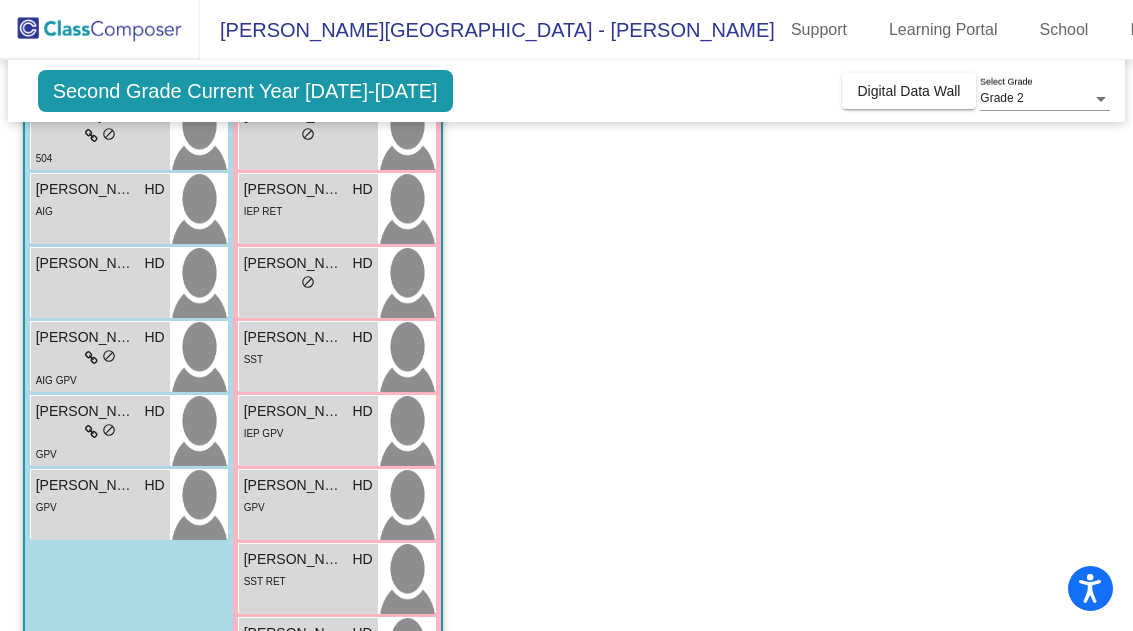 click on "lock do_not_disturb_alt" at bounding box center [100, 432] 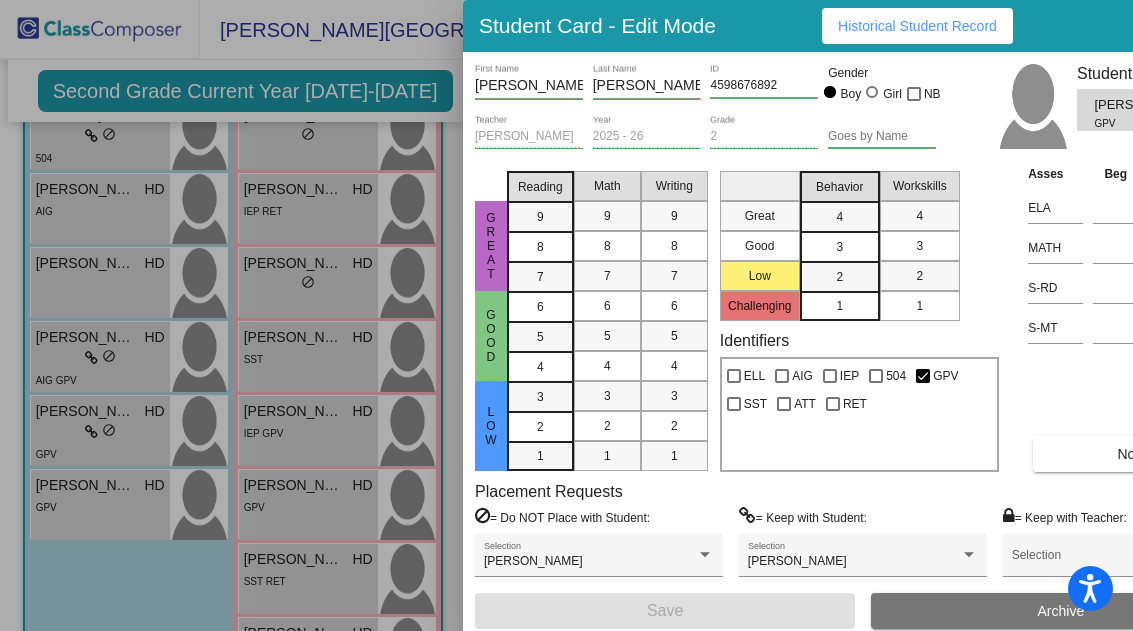 click on "Notes" at bounding box center (1135, 454) 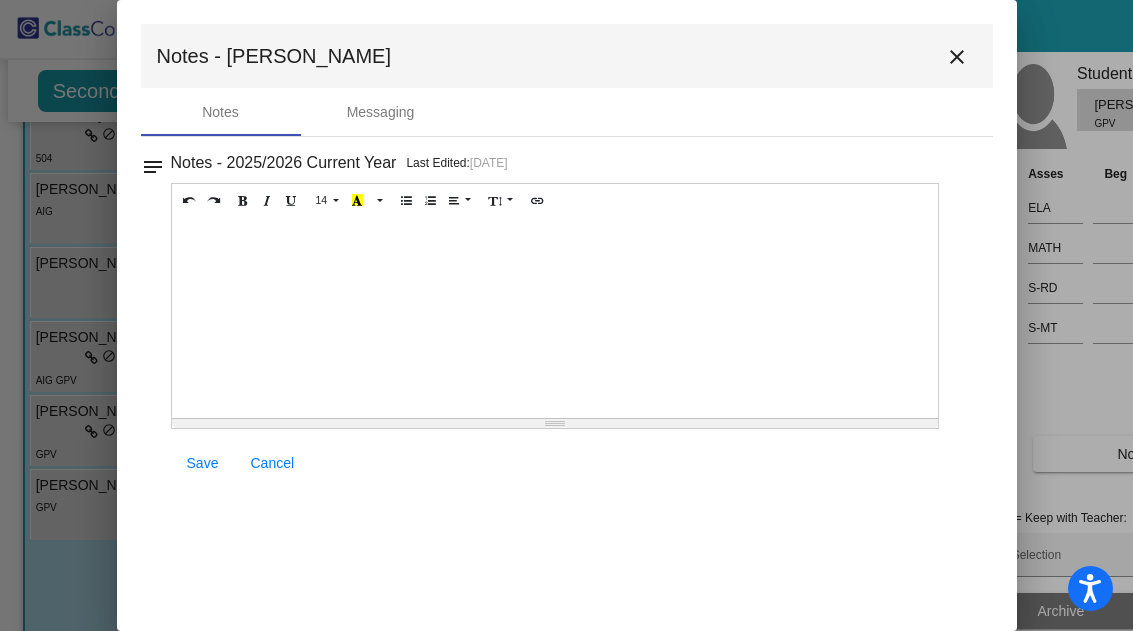 click on "close" at bounding box center (957, 57) 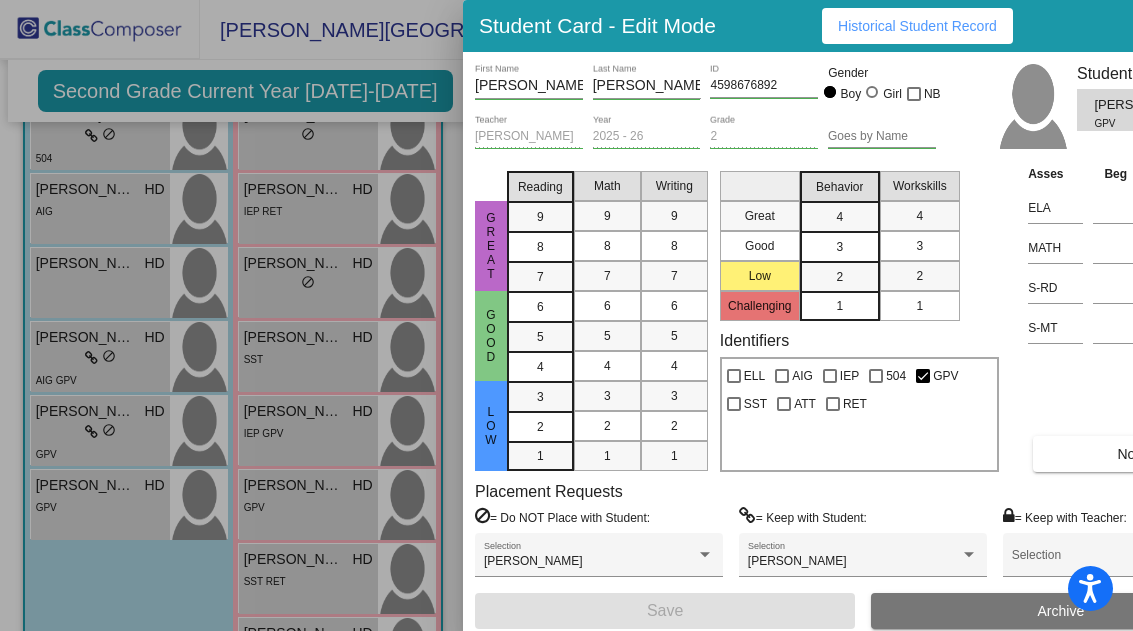 click at bounding box center [566, 315] 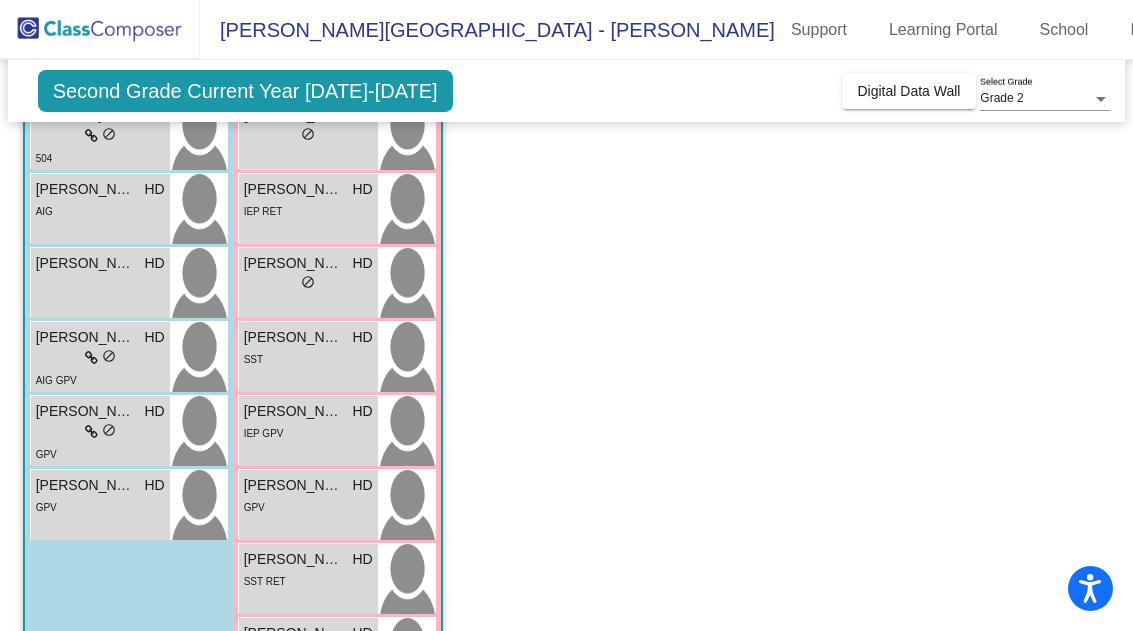 click on "lock do_not_disturb_alt" at bounding box center (100, 358) 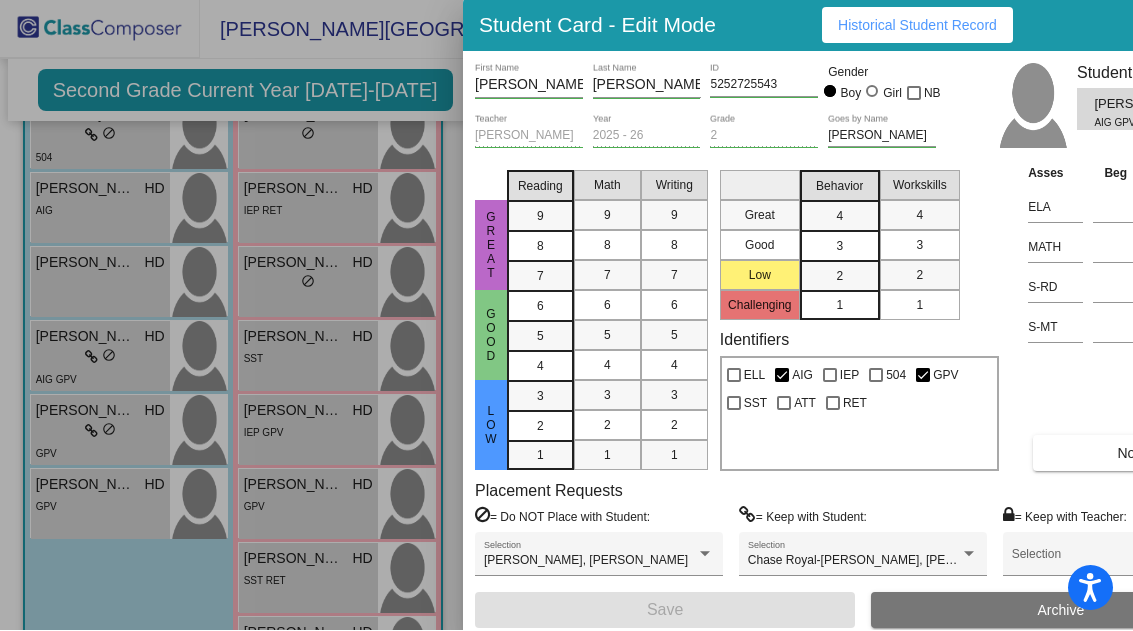 click on "Notes" at bounding box center (1135, 454) 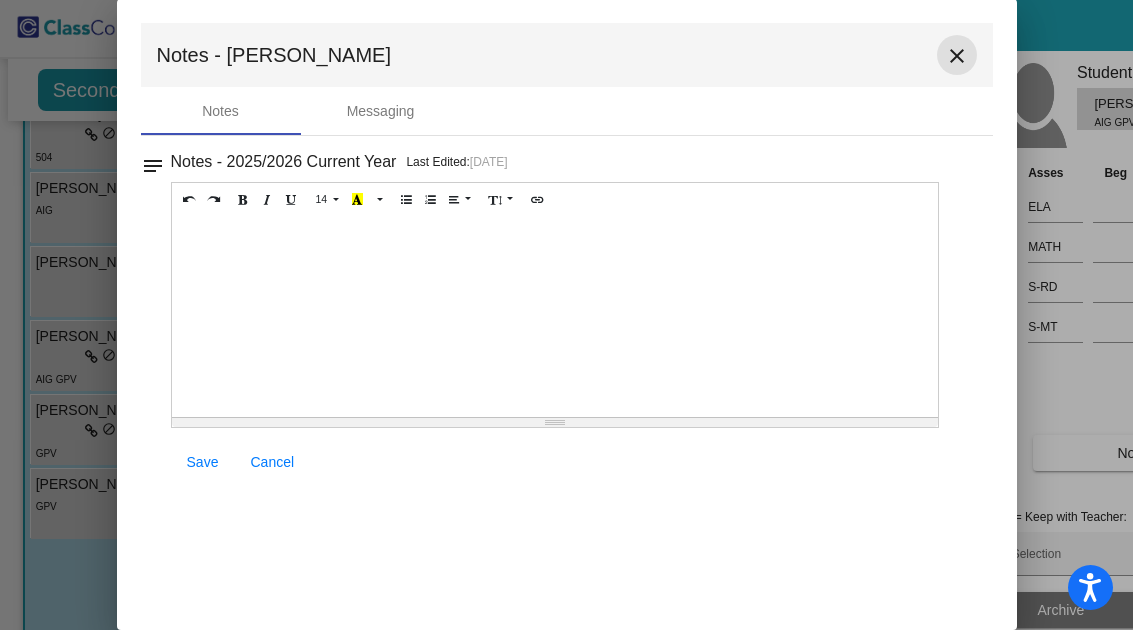 click on "close" at bounding box center [957, 56] 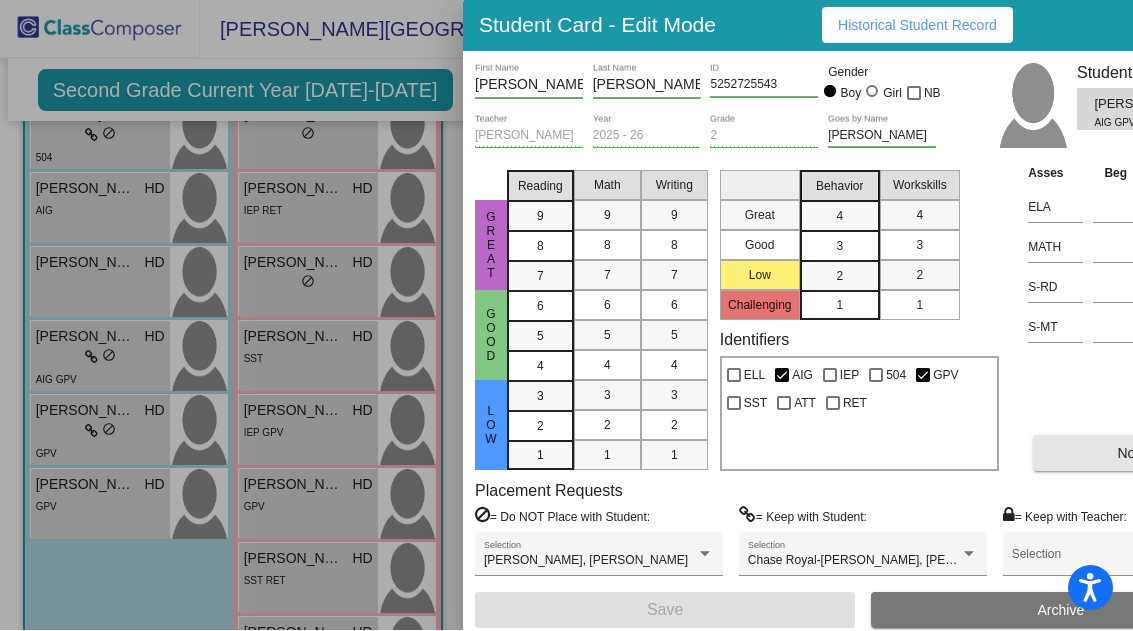 click on "Notes" at bounding box center [1135, 454] 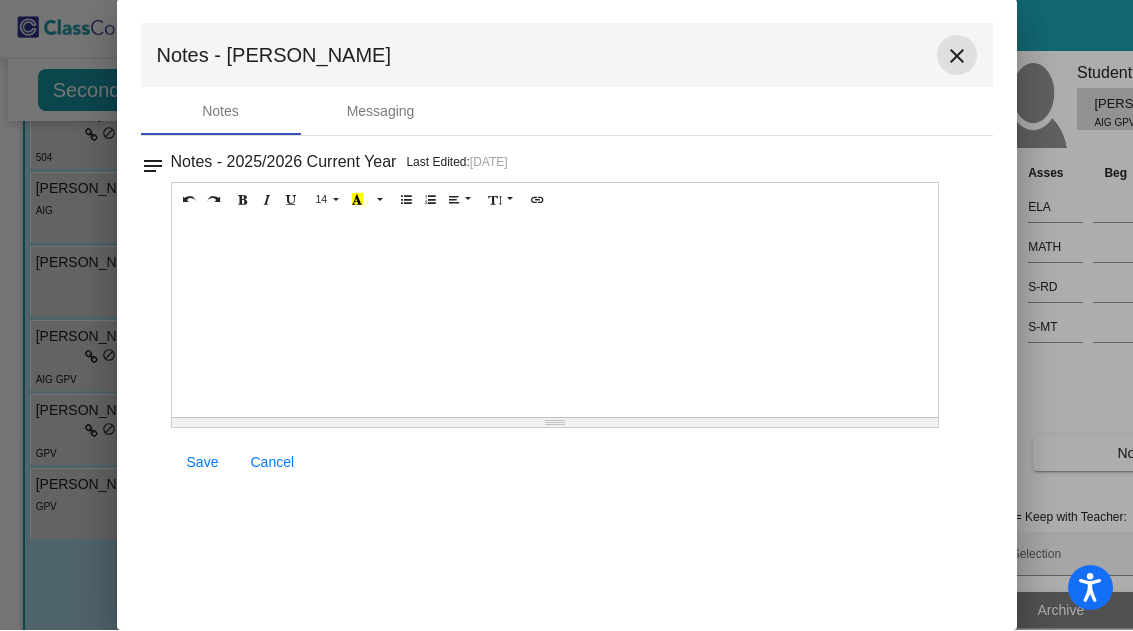 click on "close" at bounding box center (957, 57) 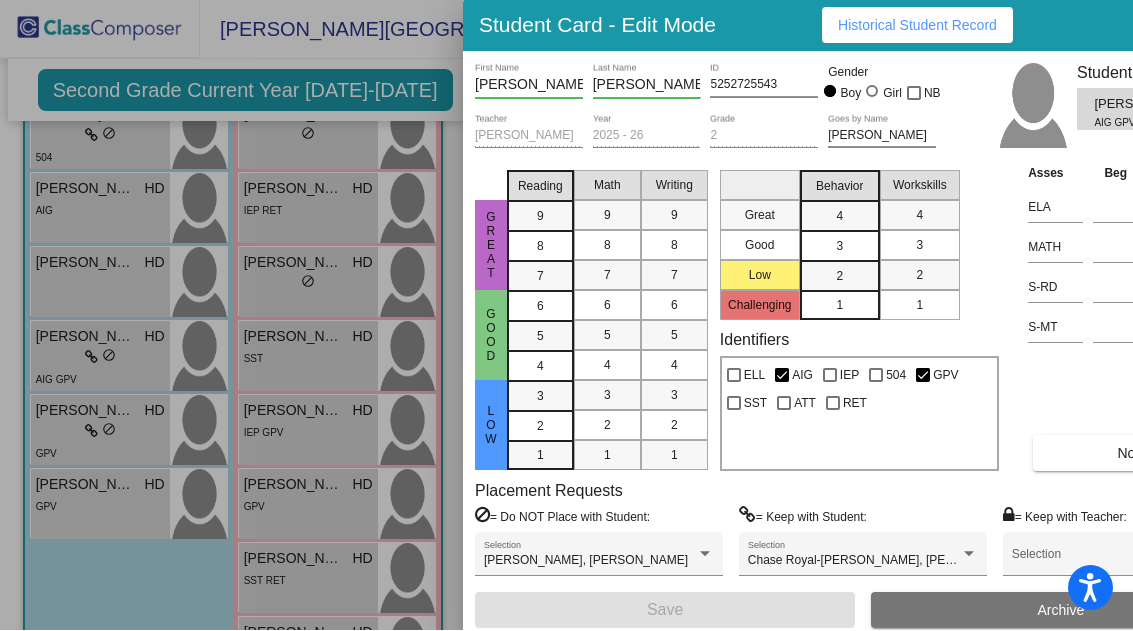 click at bounding box center (566, 315) 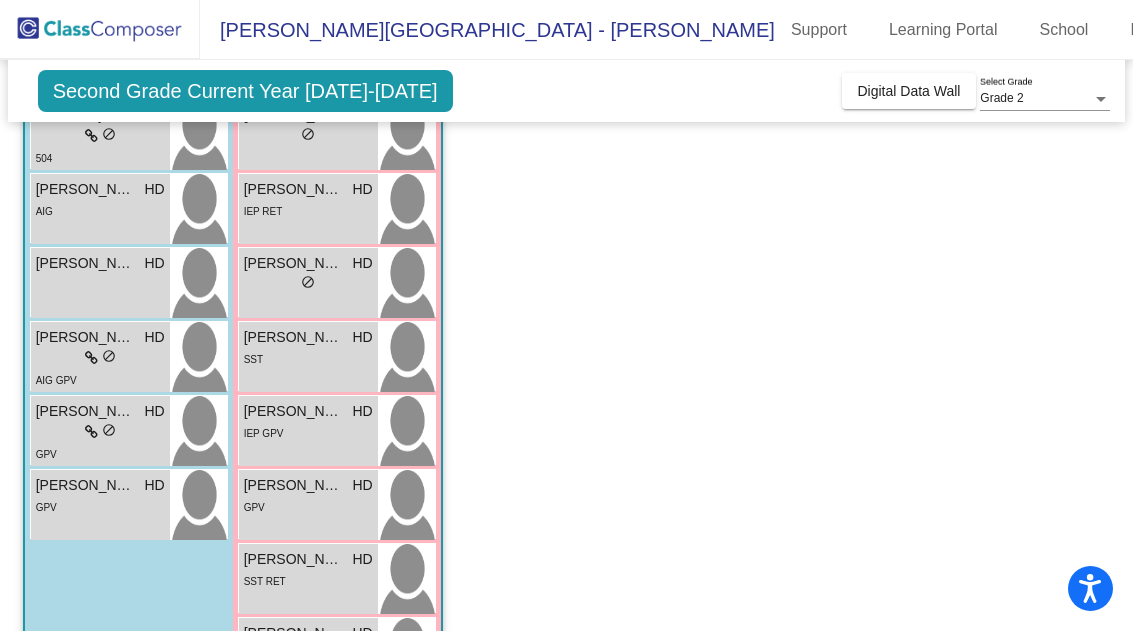 click on "GPV" at bounding box center (100, 506) 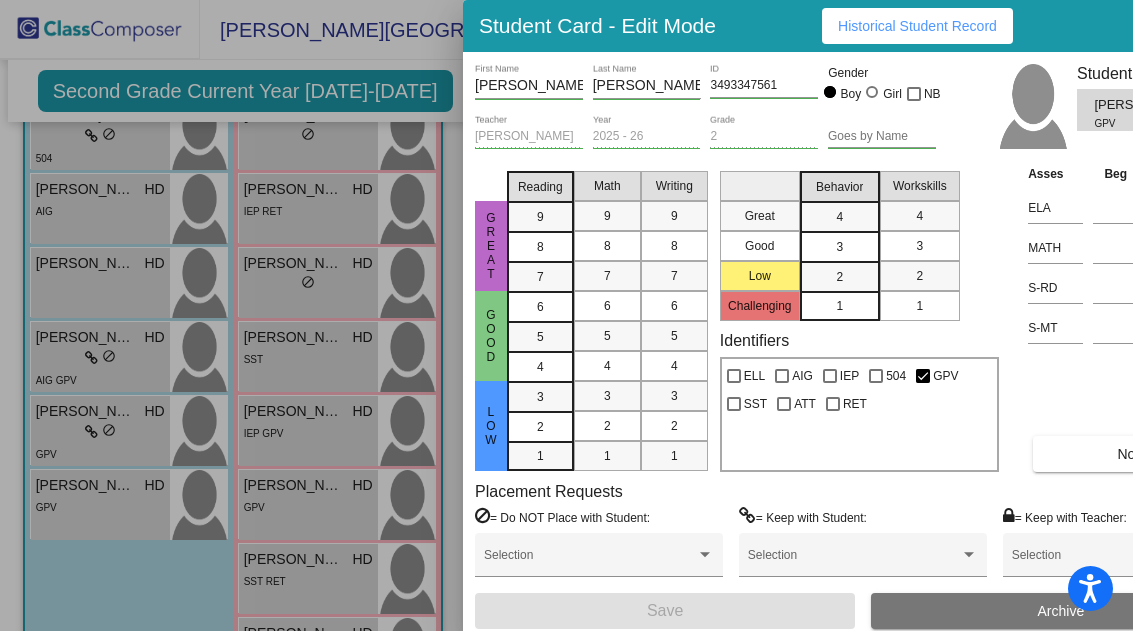 click on "Notes" at bounding box center (1135, 454) 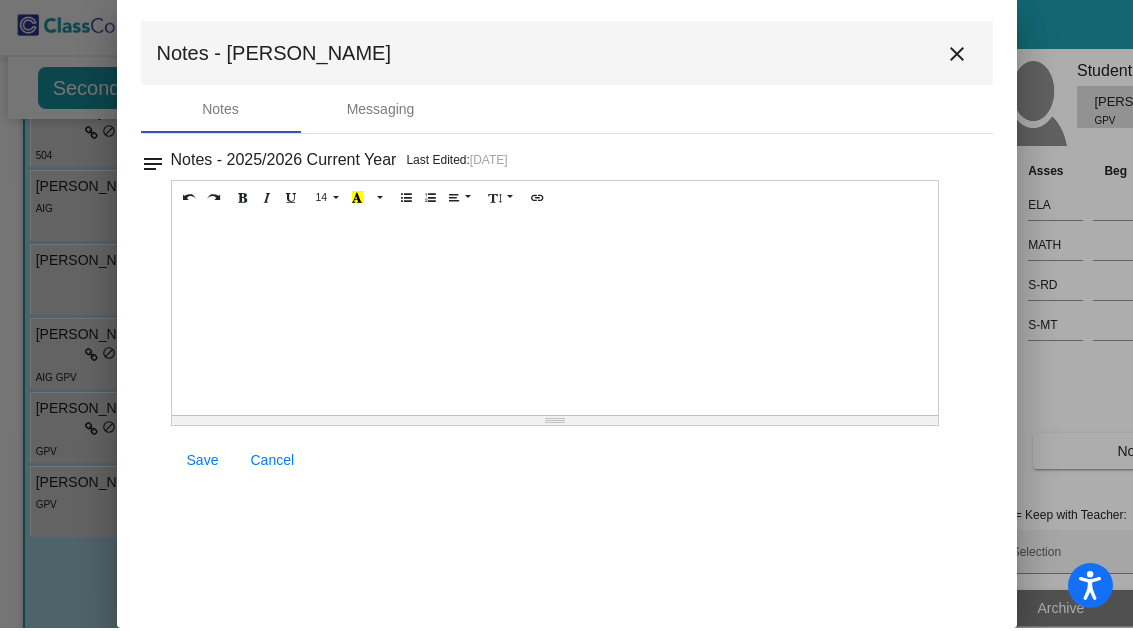 click on "close" at bounding box center (957, 57) 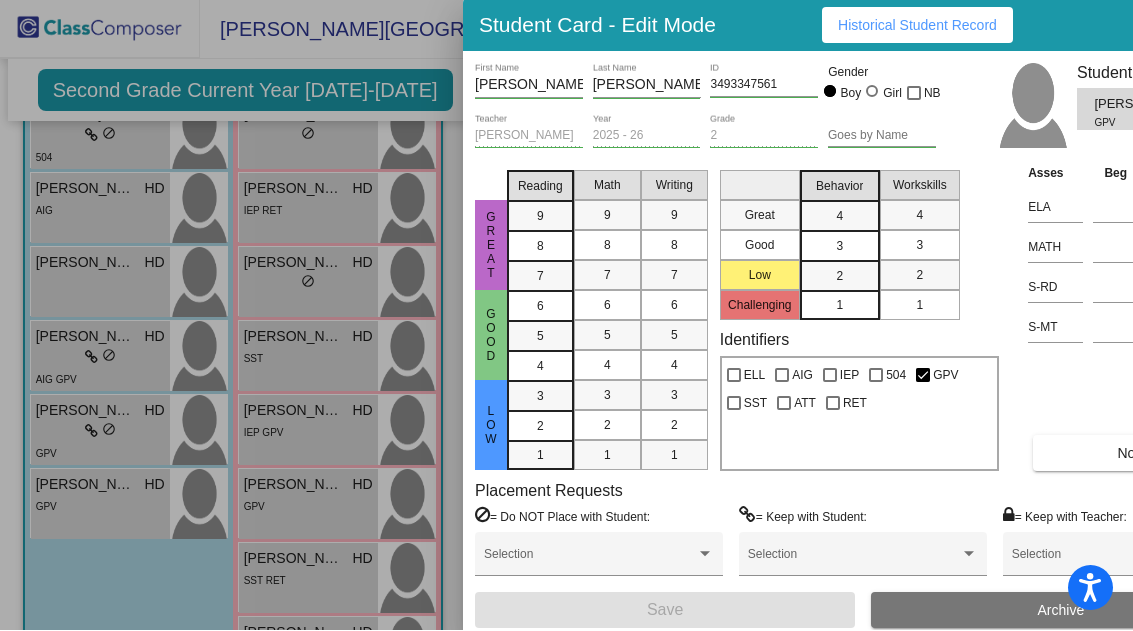 click at bounding box center [566, 315] 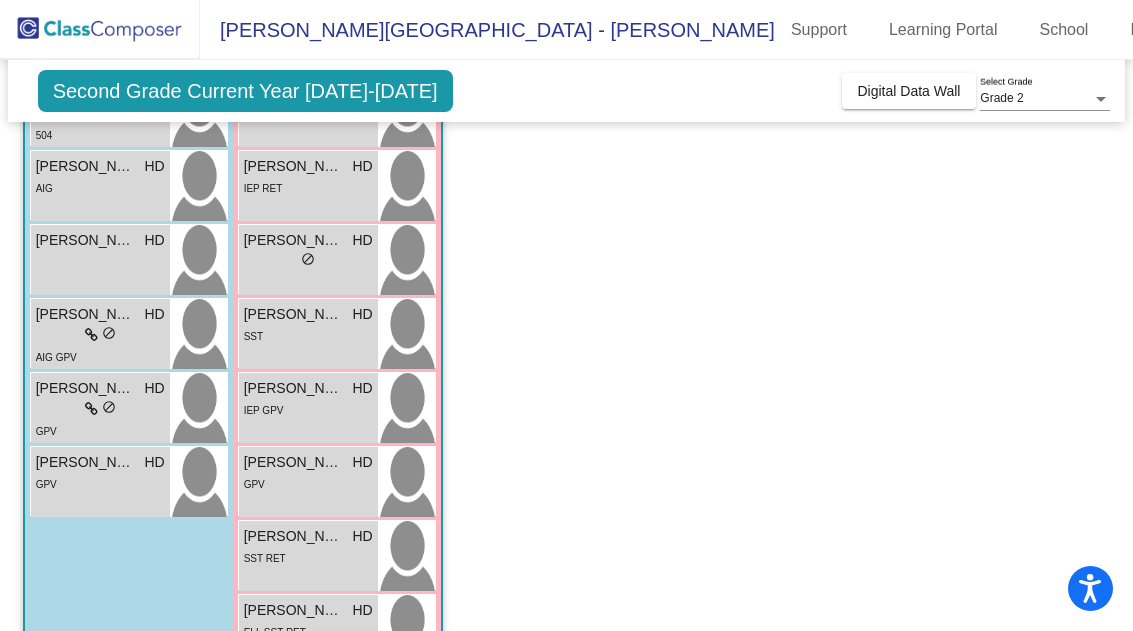 scroll, scrollTop: 391, scrollLeft: 0, axis: vertical 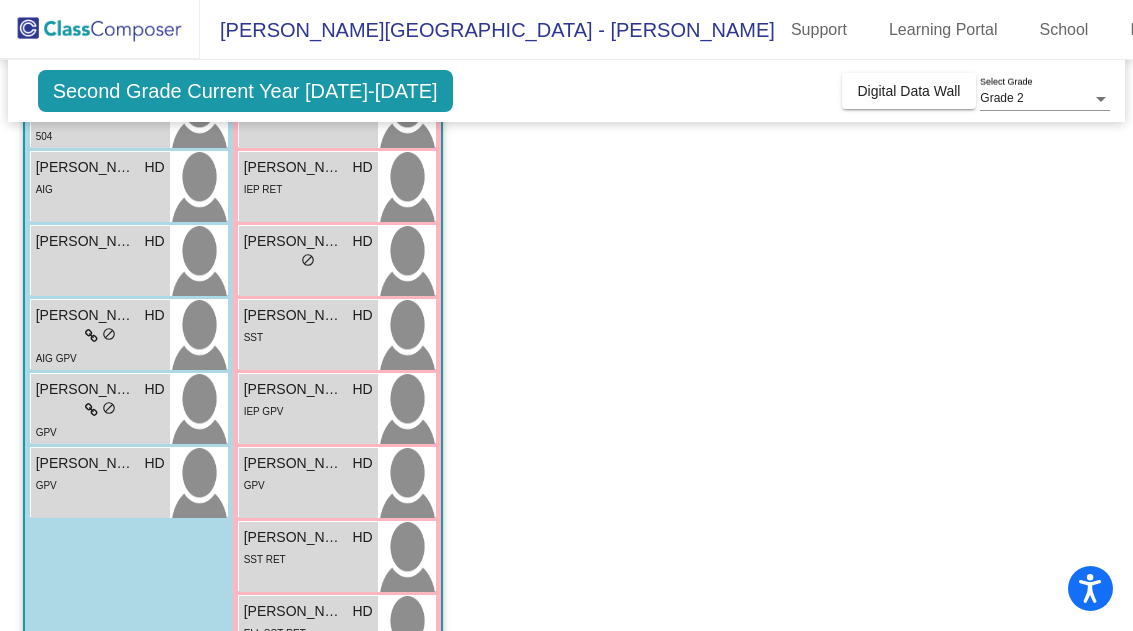 click on "[PERSON_NAME] HD lock do_not_disturb_alt SST RET" at bounding box center [308, 557] 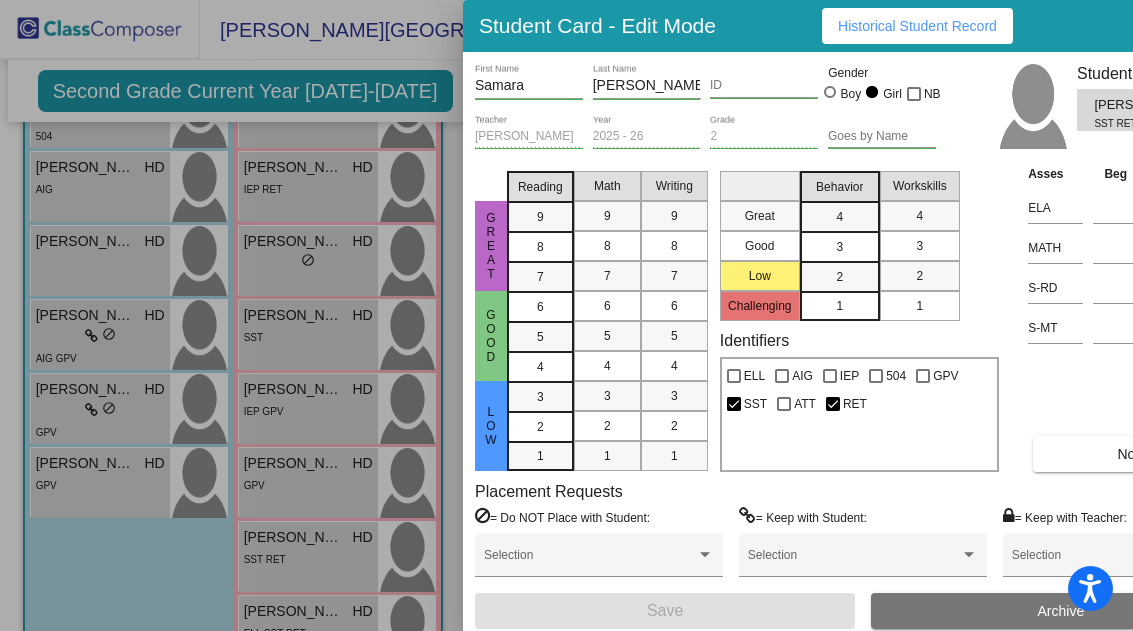 click at bounding box center (566, 315) 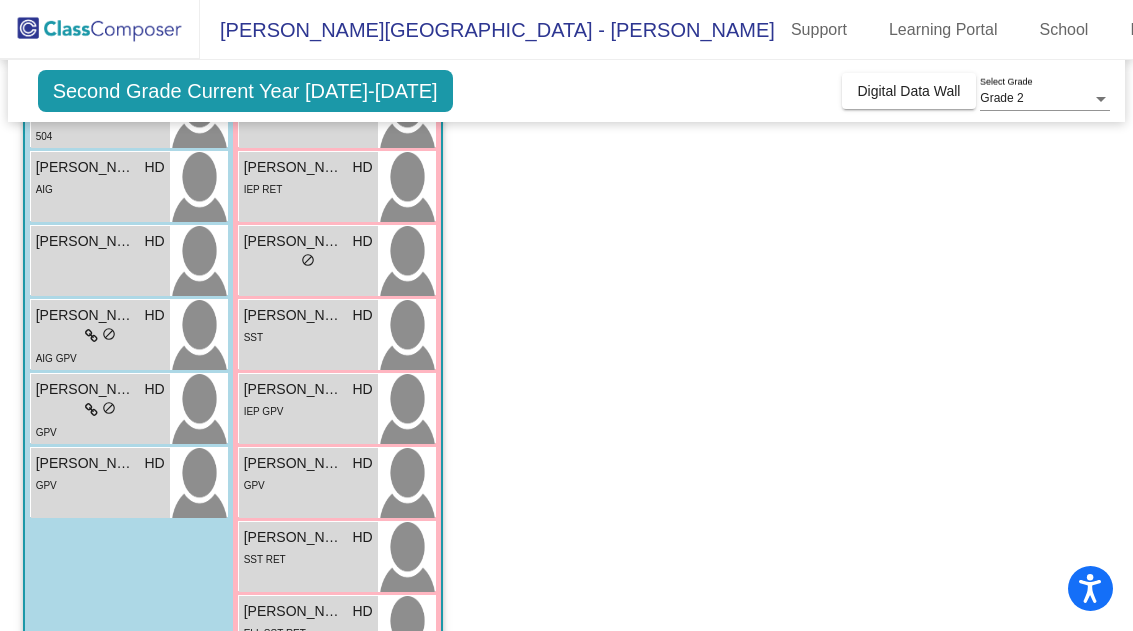 click on "[PERSON_NAME]" at bounding box center (294, 611) 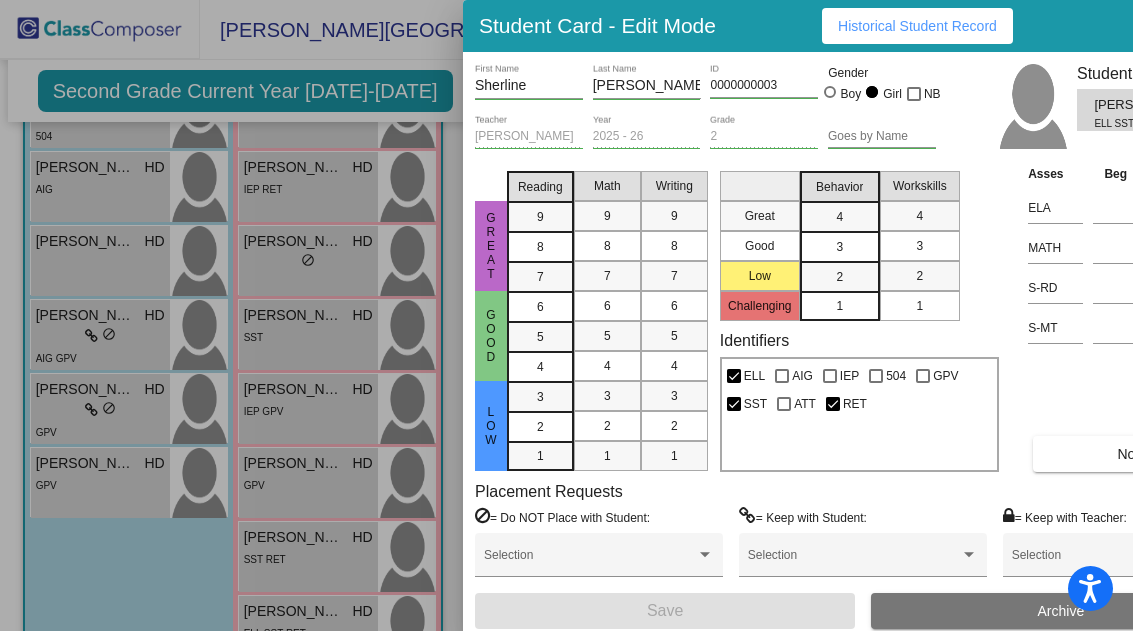 click on "Notes" at bounding box center [1135, 454] 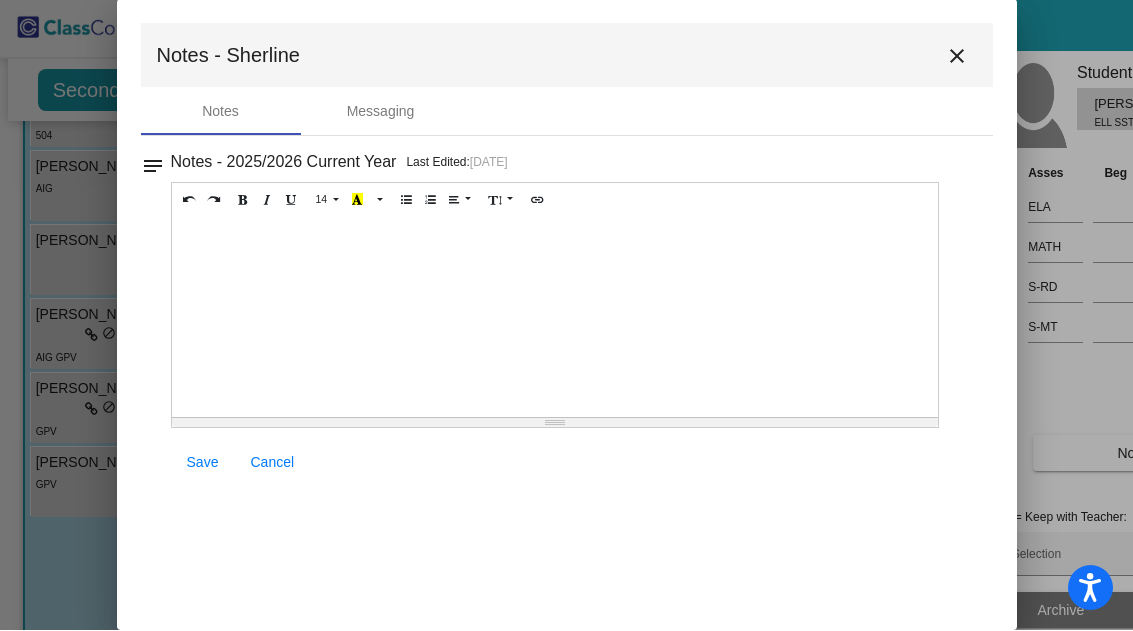 click on "close" at bounding box center (957, 56) 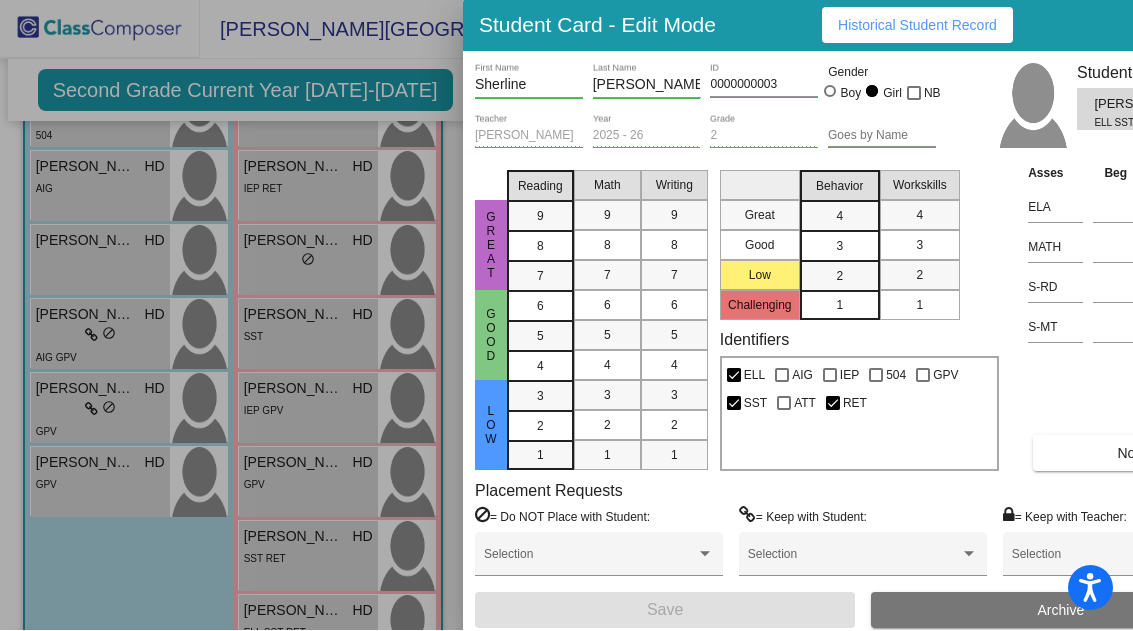 click at bounding box center [566, 315] 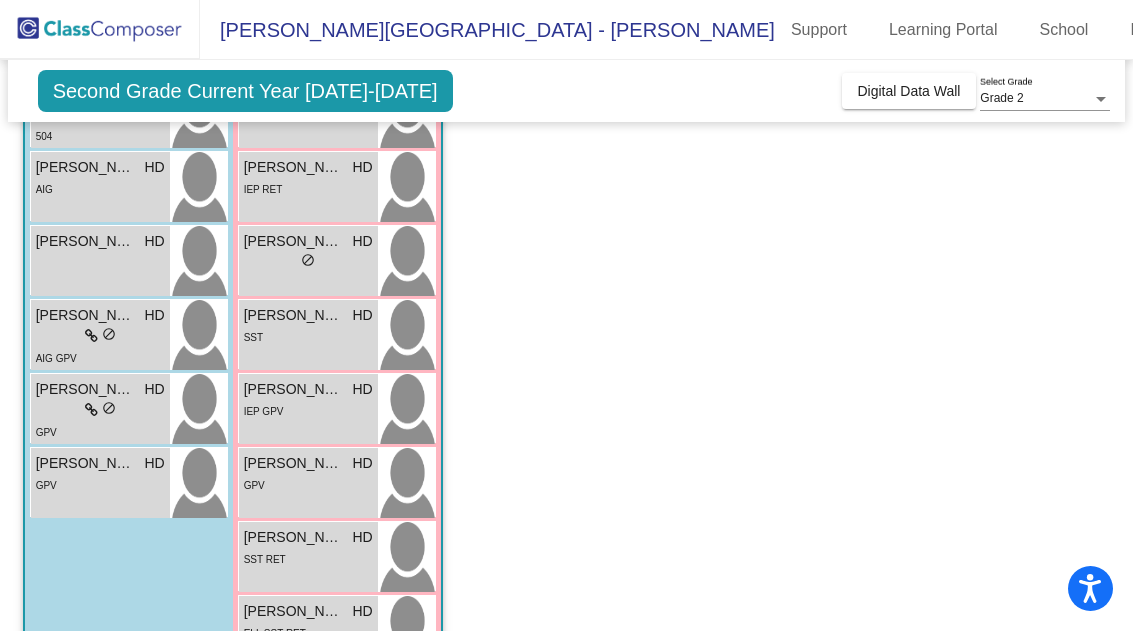 click on "GPV" at bounding box center (308, 484) 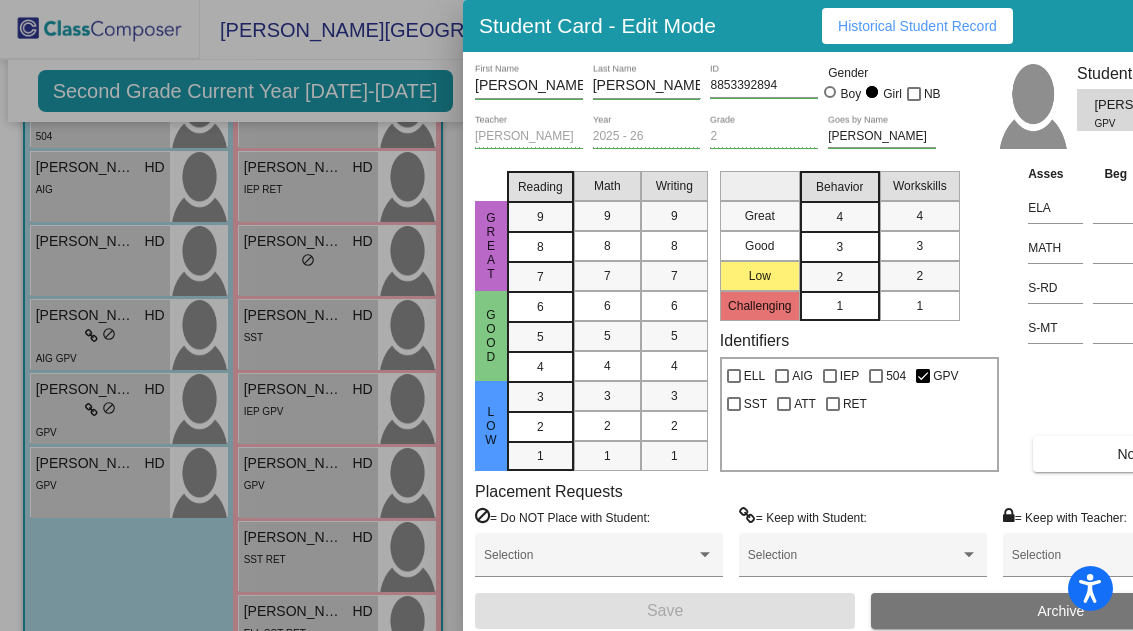 click on "Notes" at bounding box center [1135, 454] 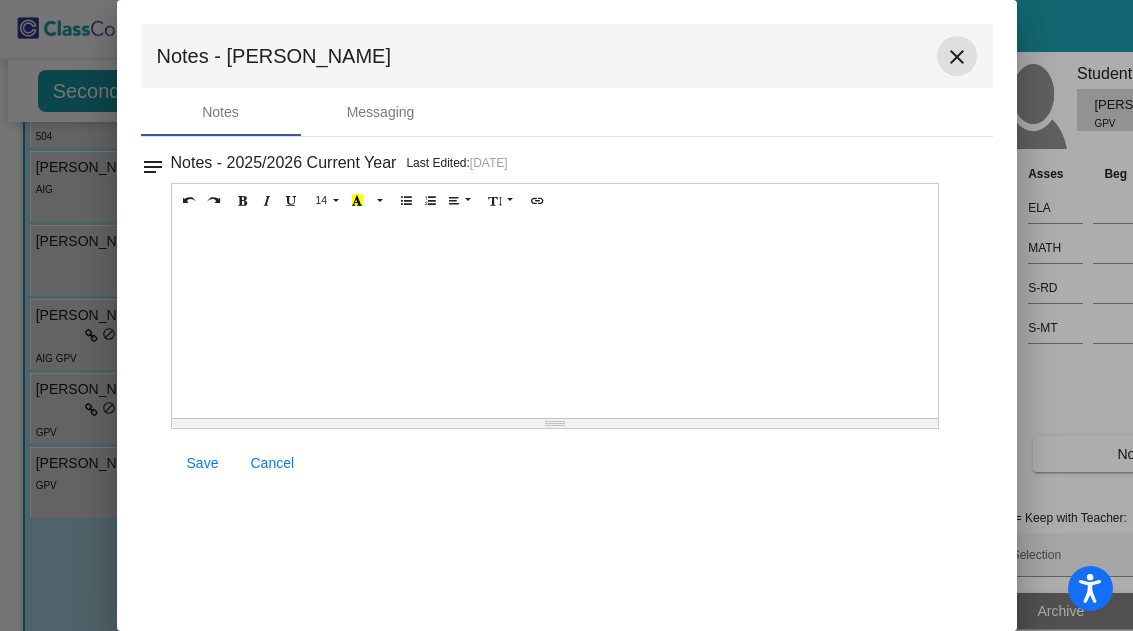 click on "close" at bounding box center [957, 57] 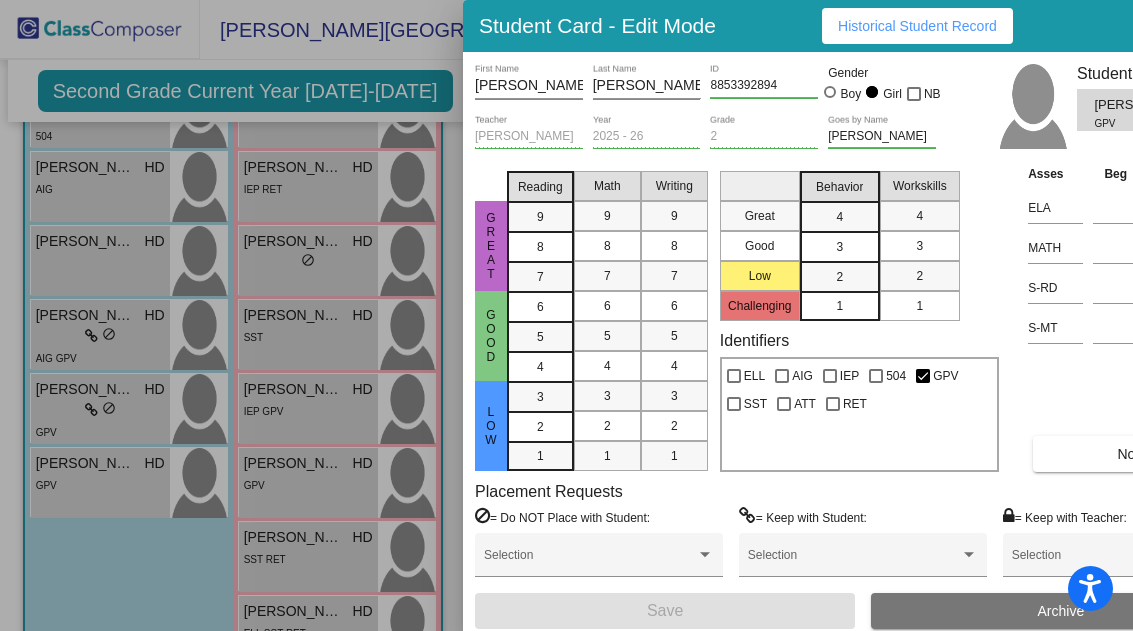click at bounding box center (566, 315) 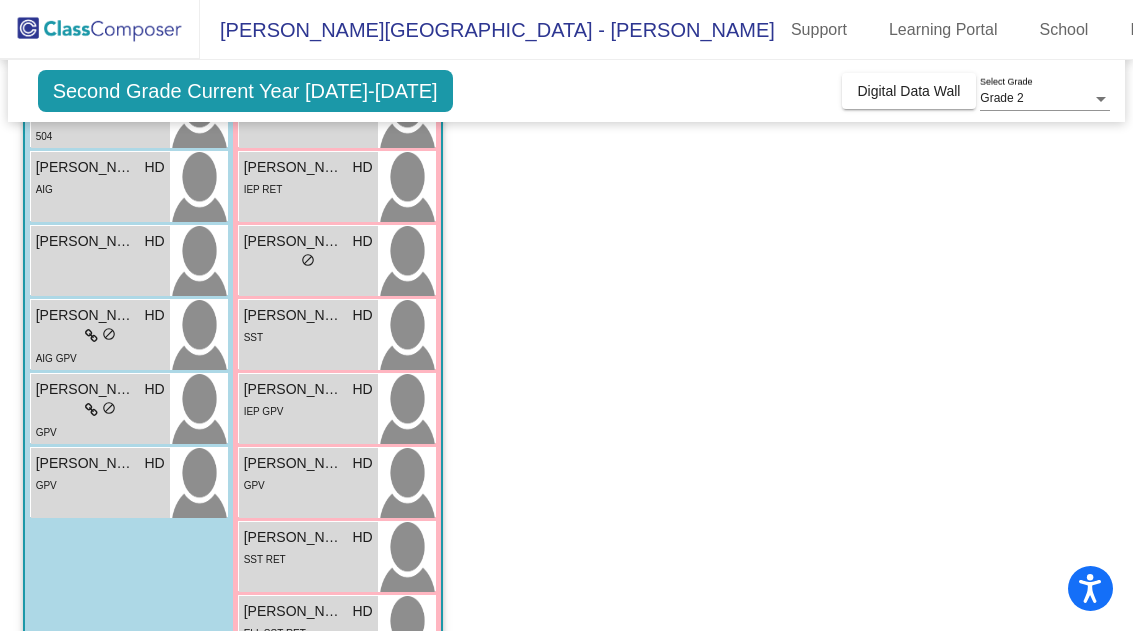 click on "HD" at bounding box center (362, 389) 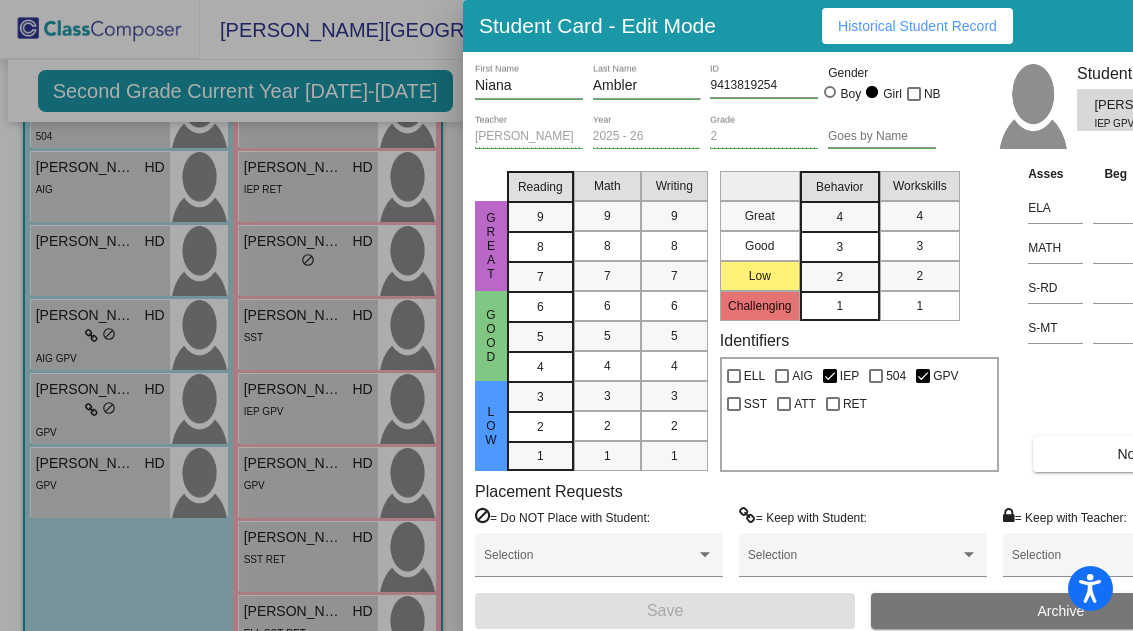 click on "Notes" at bounding box center (1135, 454) 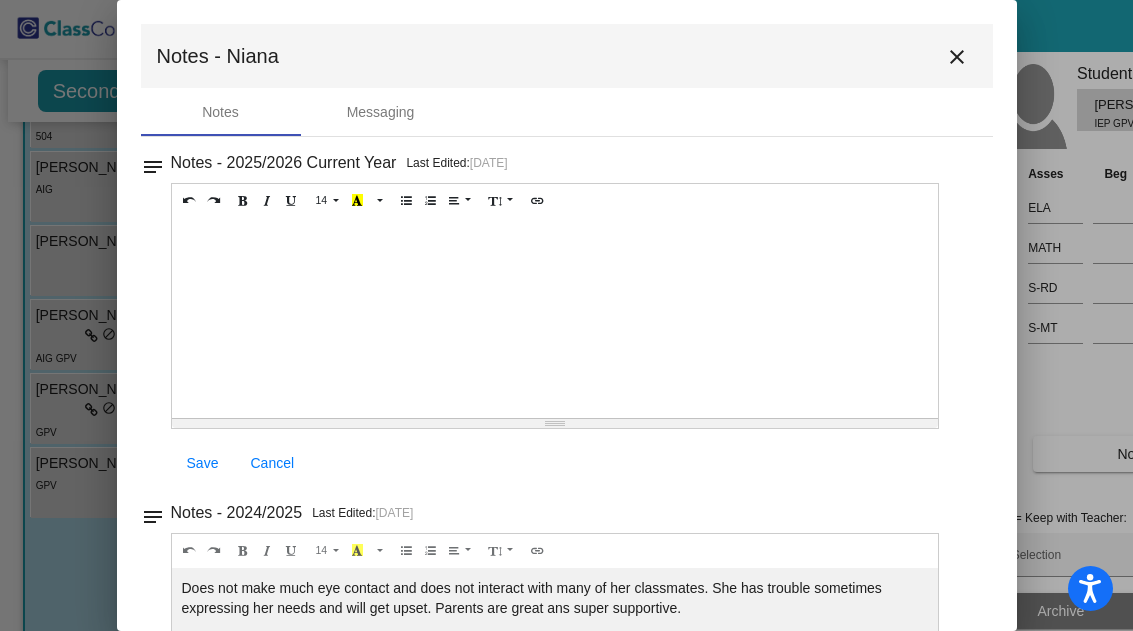 scroll, scrollTop: 0, scrollLeft: 0, axis: both 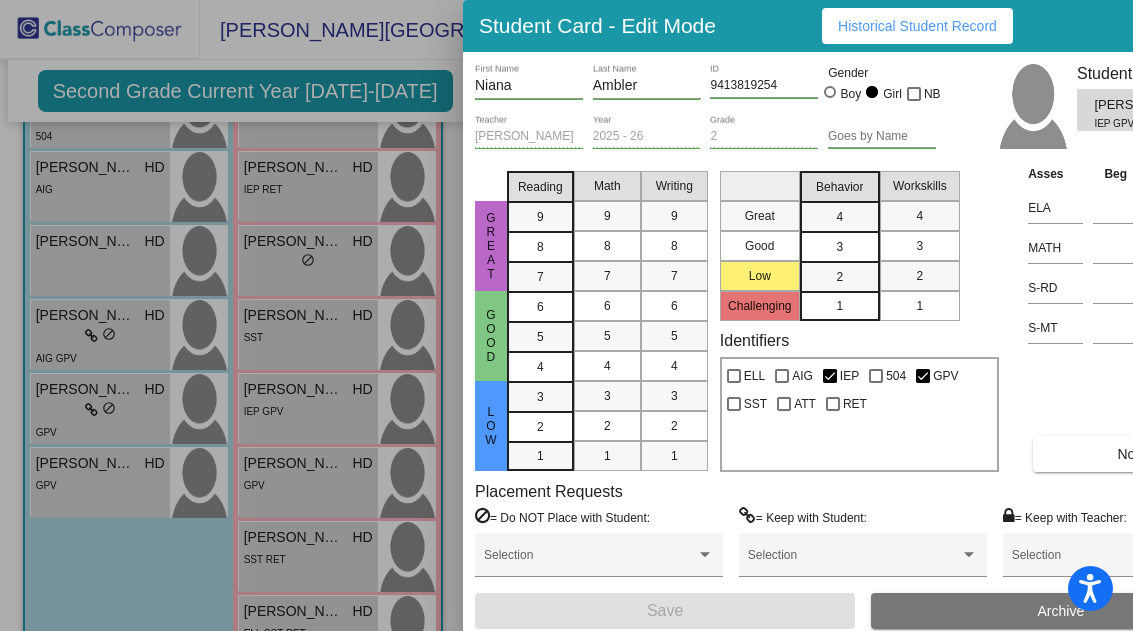 click at bounding box center [566, 315] 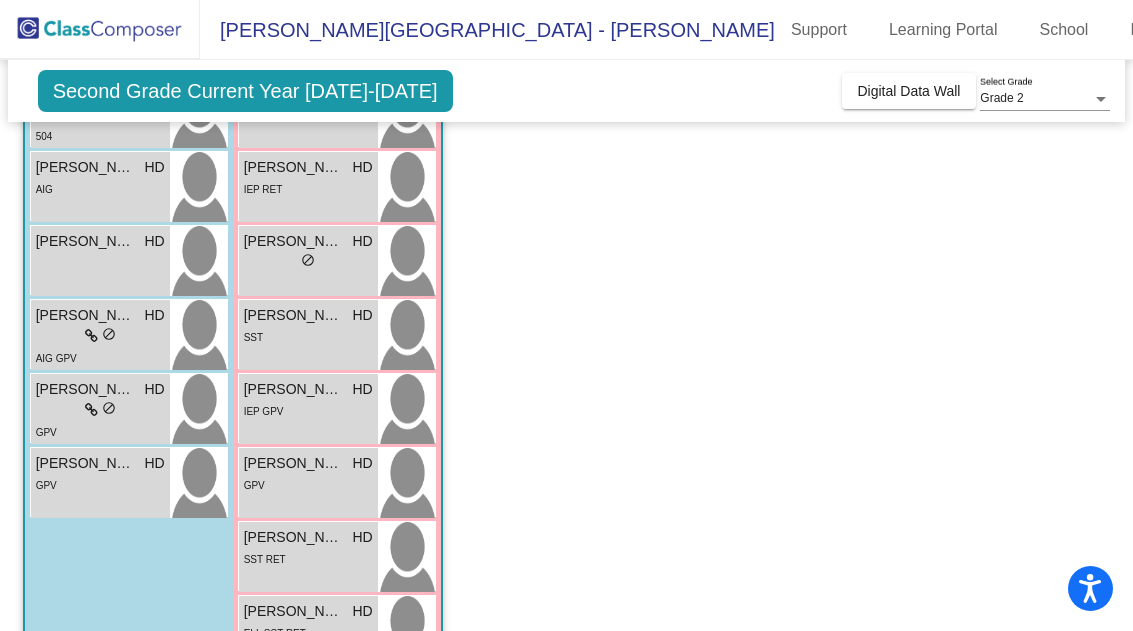 click at bounding box center [406, 335] 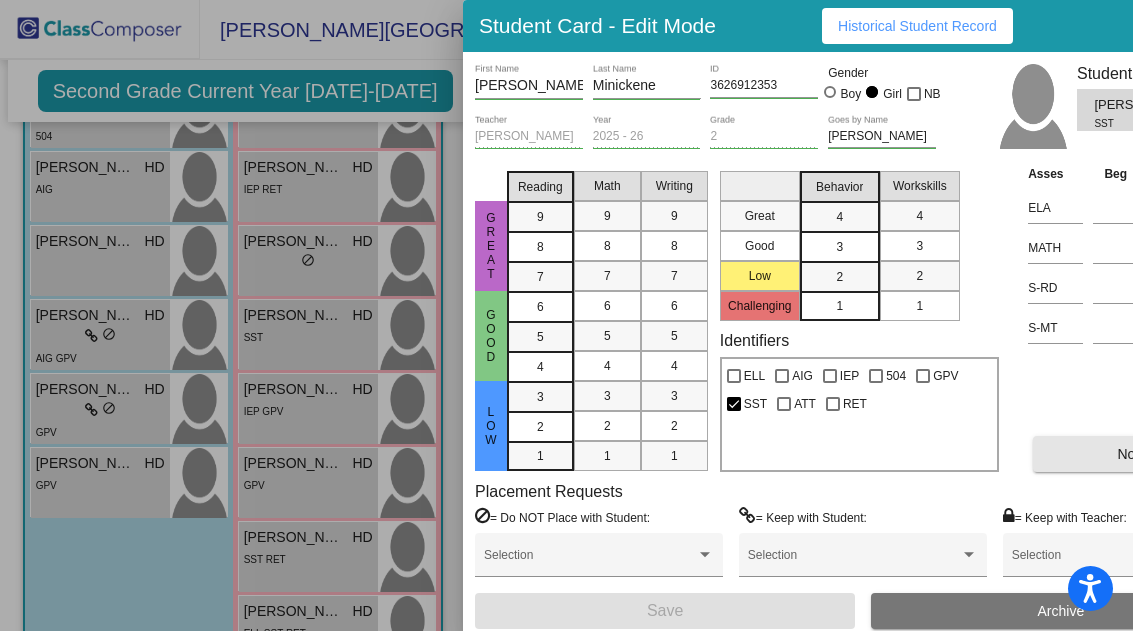 click on "Notes" at bounding box center [1135, 454] 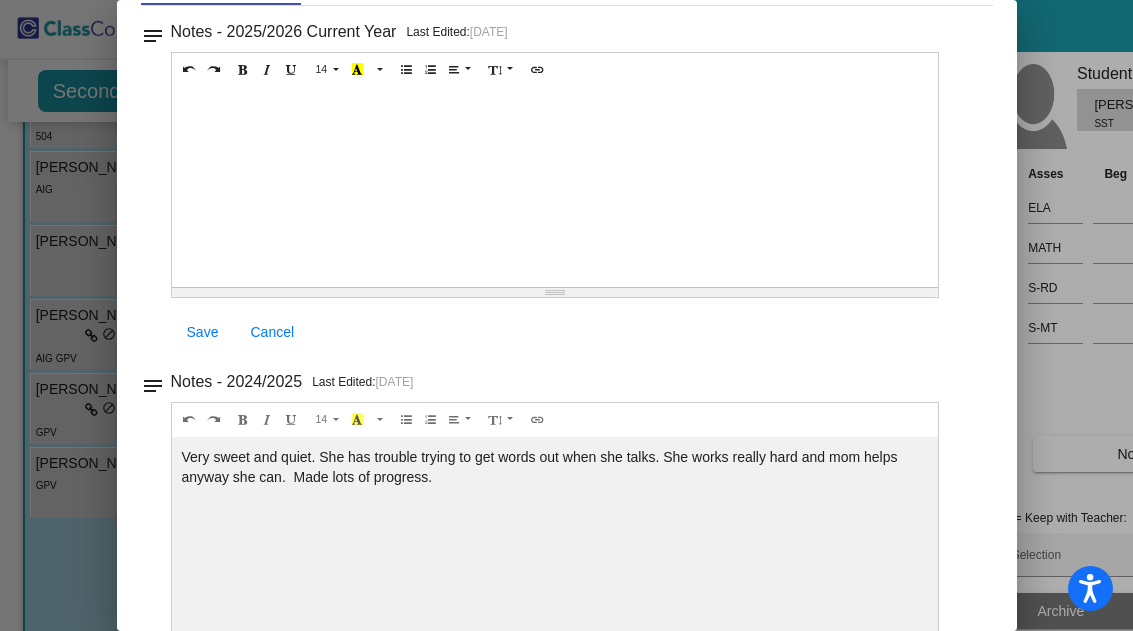 scroll, scrollTop: 130, scrollLeft: 0, axis: vertical 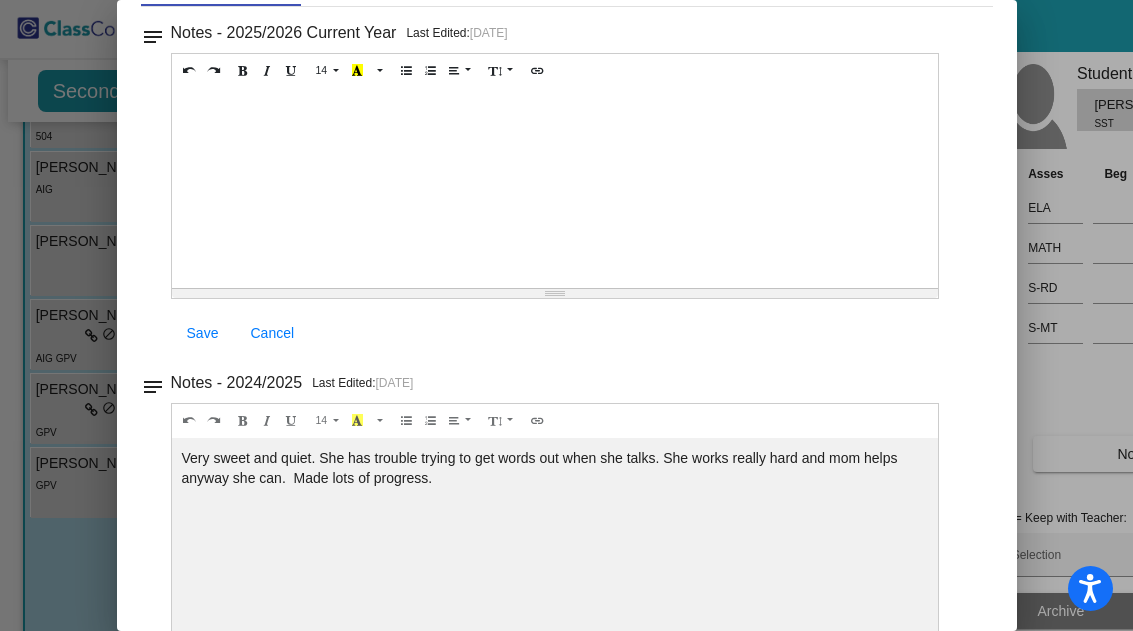 click at bounding box center [566, 315] 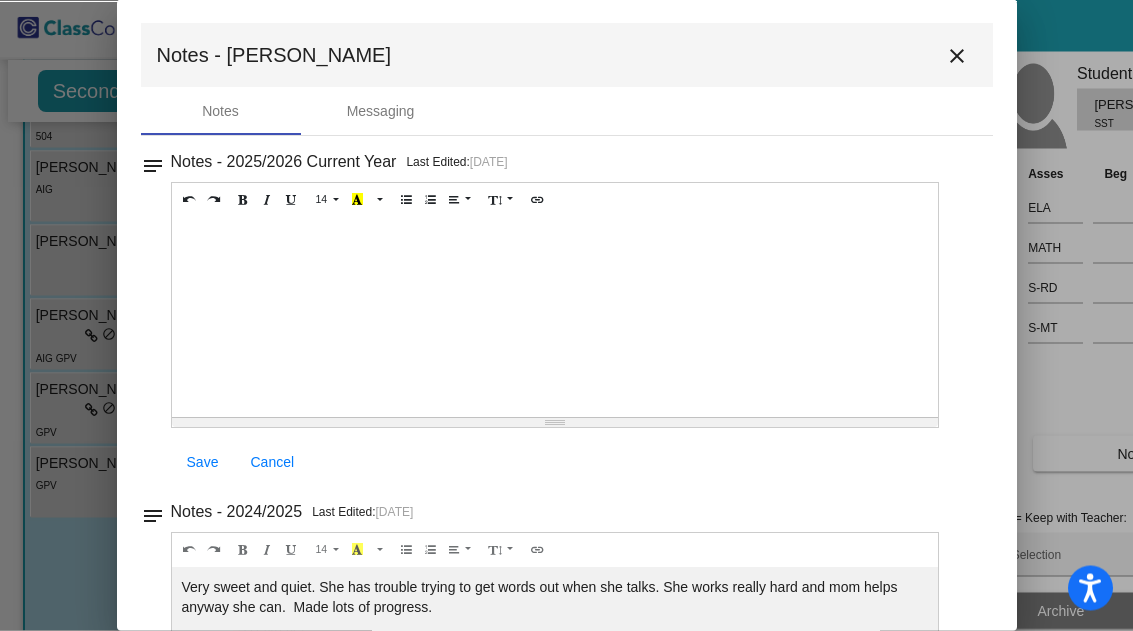 scroll, scrollTop: -2, scrollLeft: 0, axis: vertical 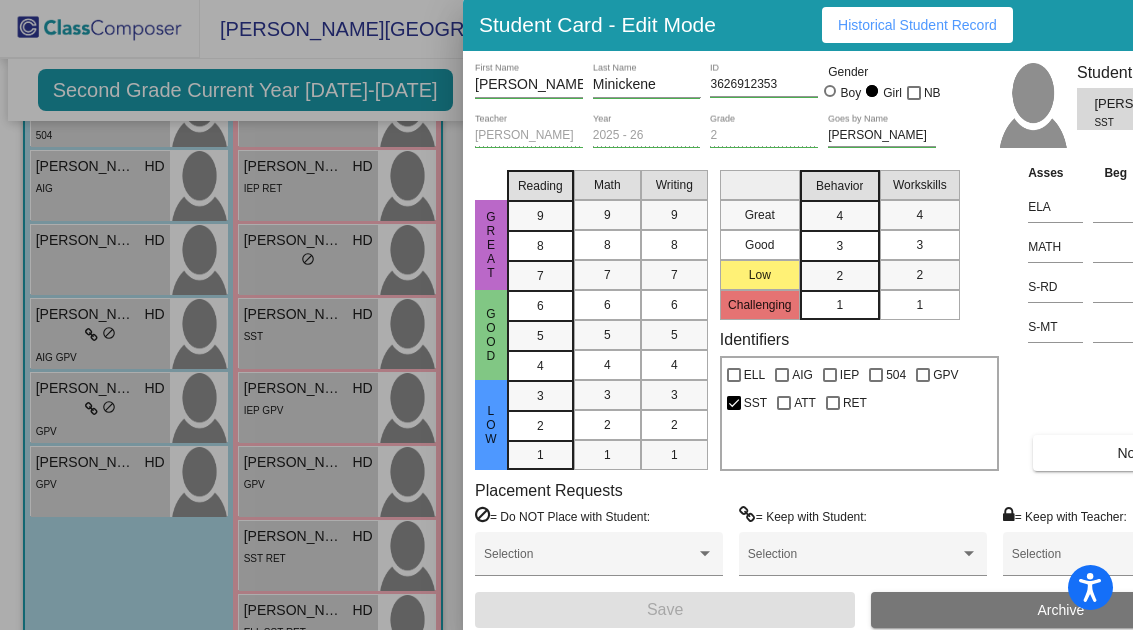 click at bounding box center (566, 315) 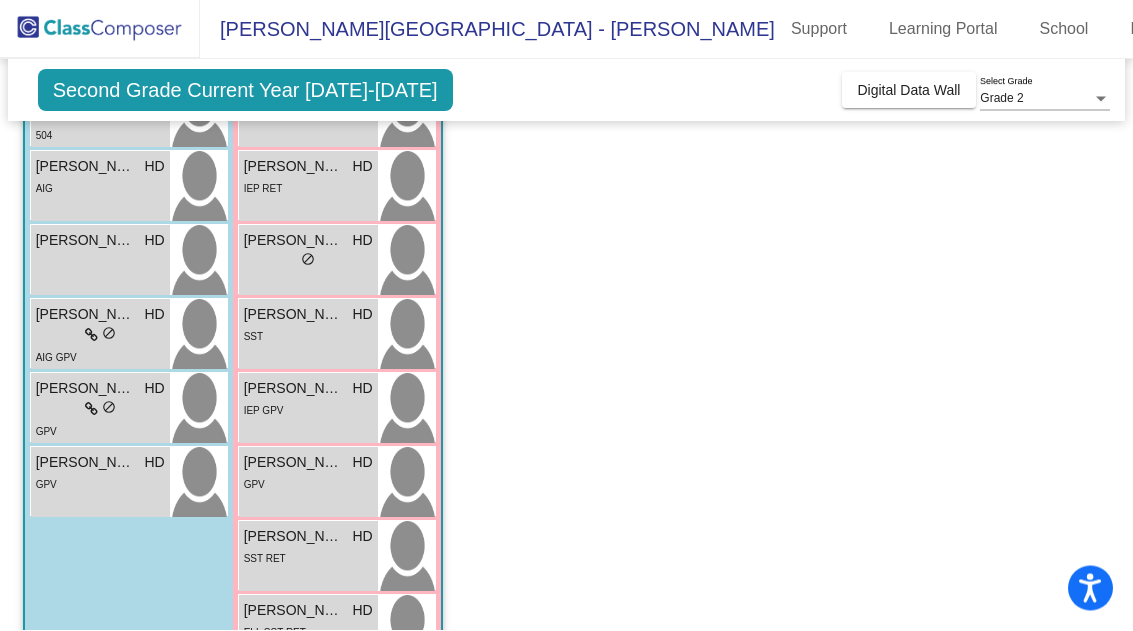 scroll, scrollTop: 14, scrollLeft: 0, axis: vertical 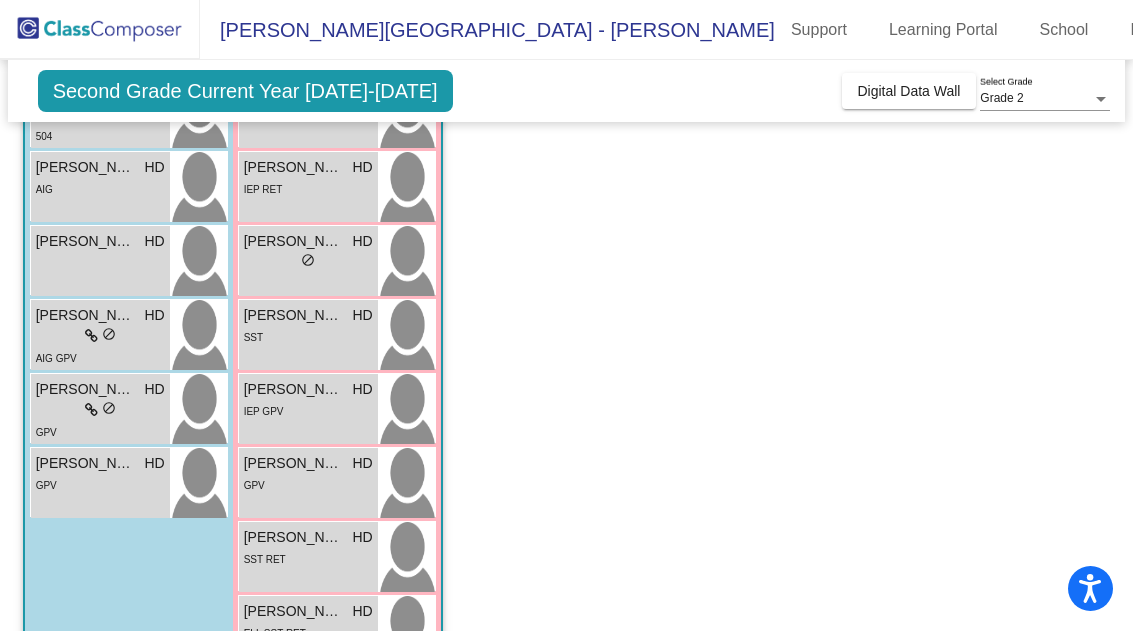 click on "do_not_disturb_alt" at bounding box center [308, 260] 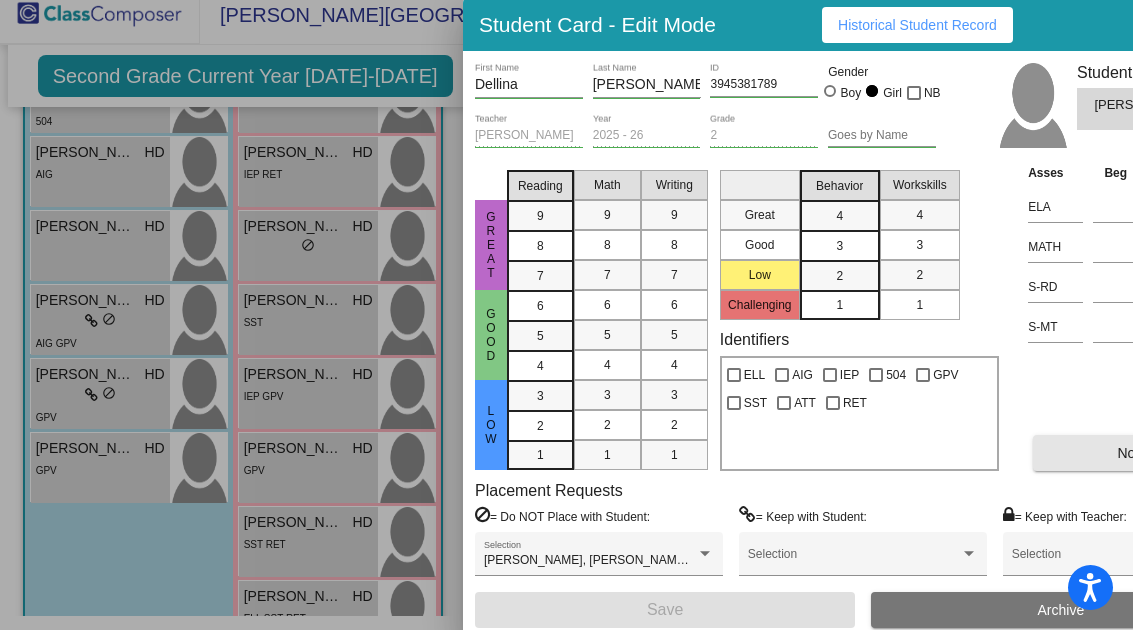 click on "Notes" at bounding box center [1135, 454] 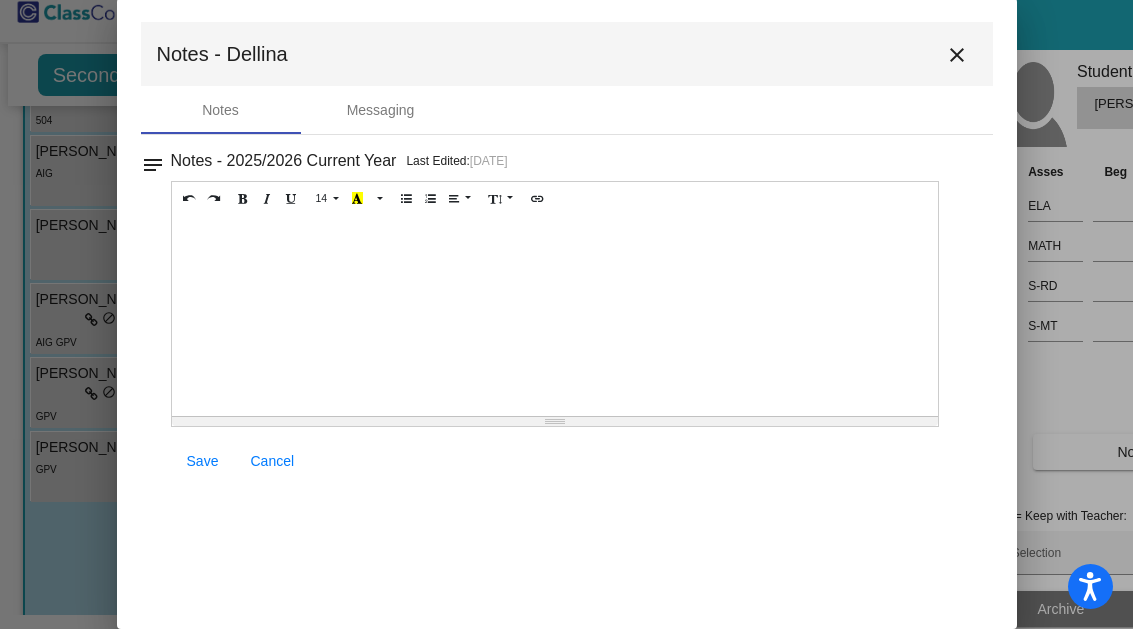 click on "close" at bounding box center [957, 56] 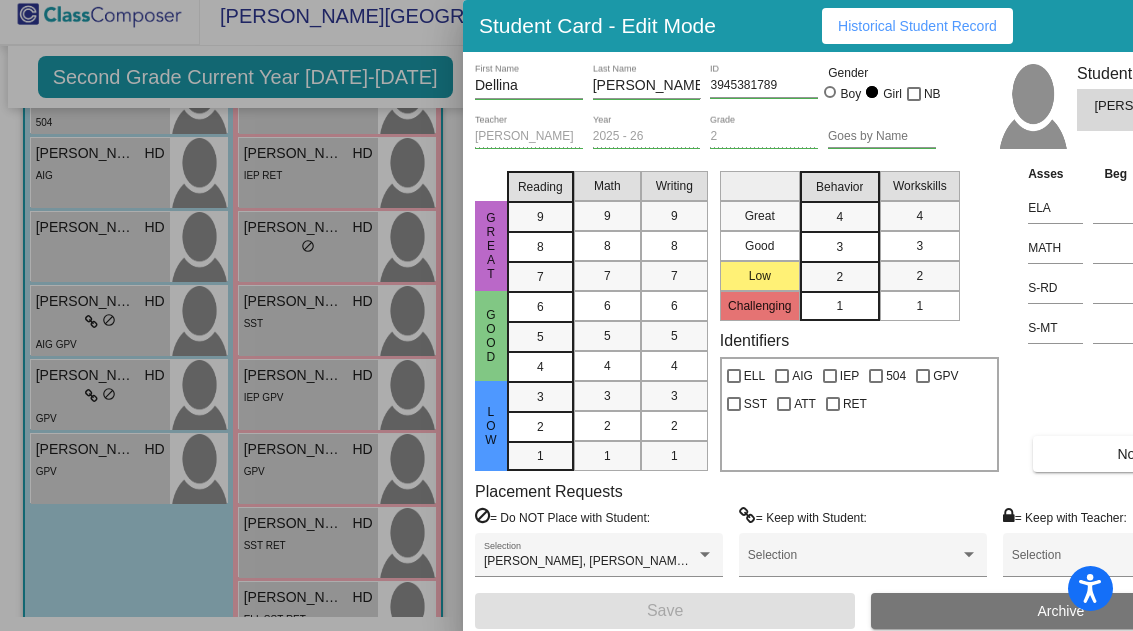 click at bounding box center (566, 315) 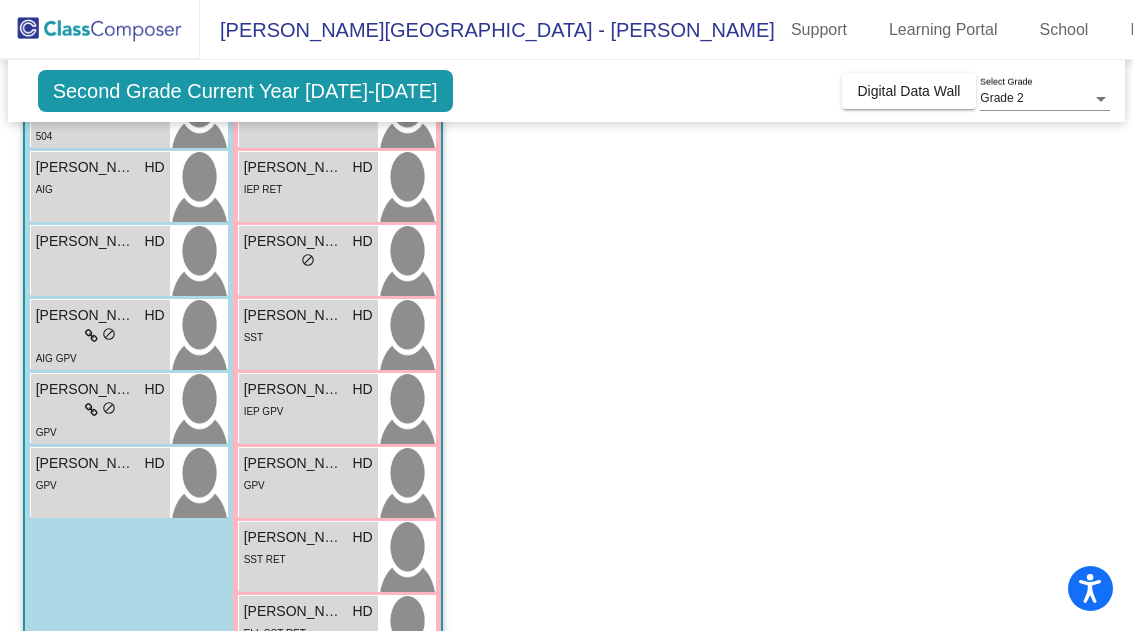 scroll, scrollTop: 14, scrollLeft: 0, axis: vertical 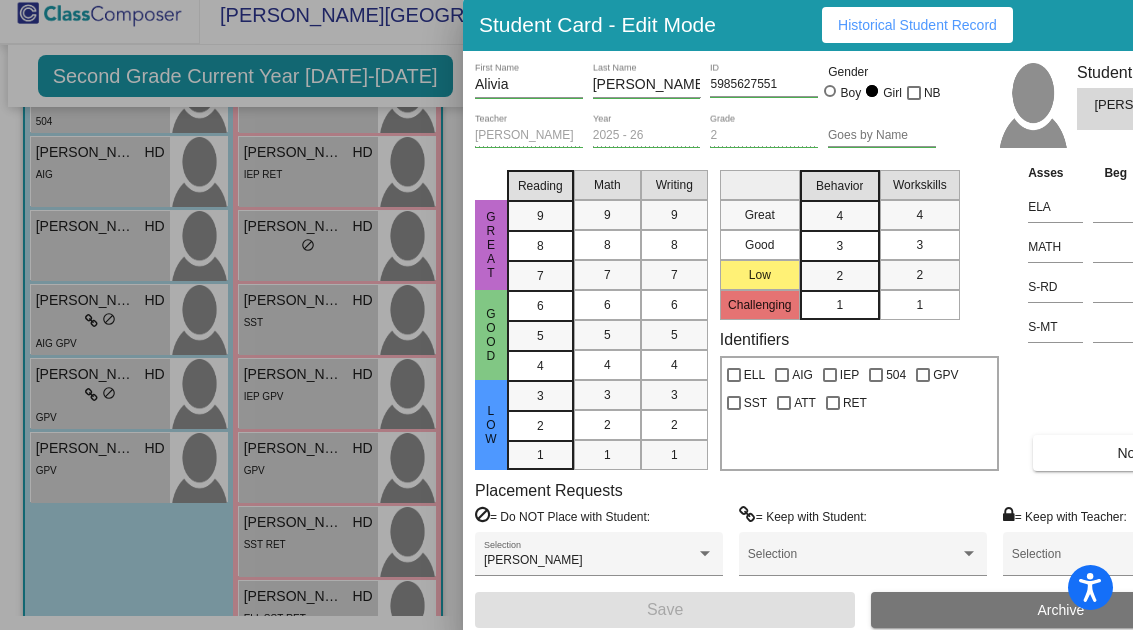 click on "Notes" at bounding box center (1135, 454) 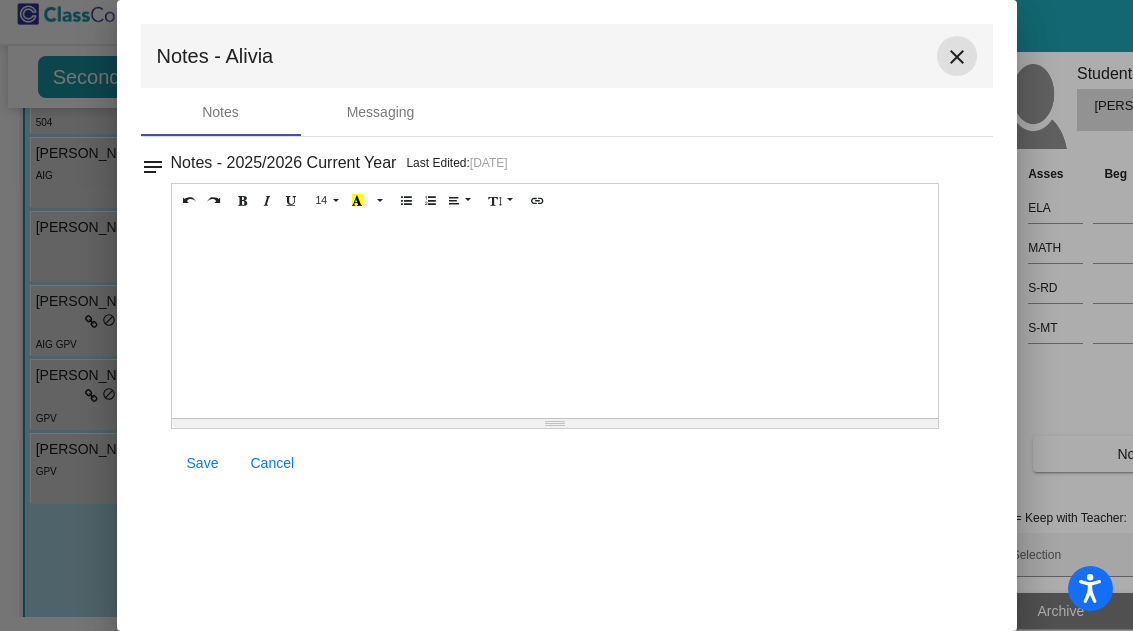 click on "close" at bounding box center [957, 57] 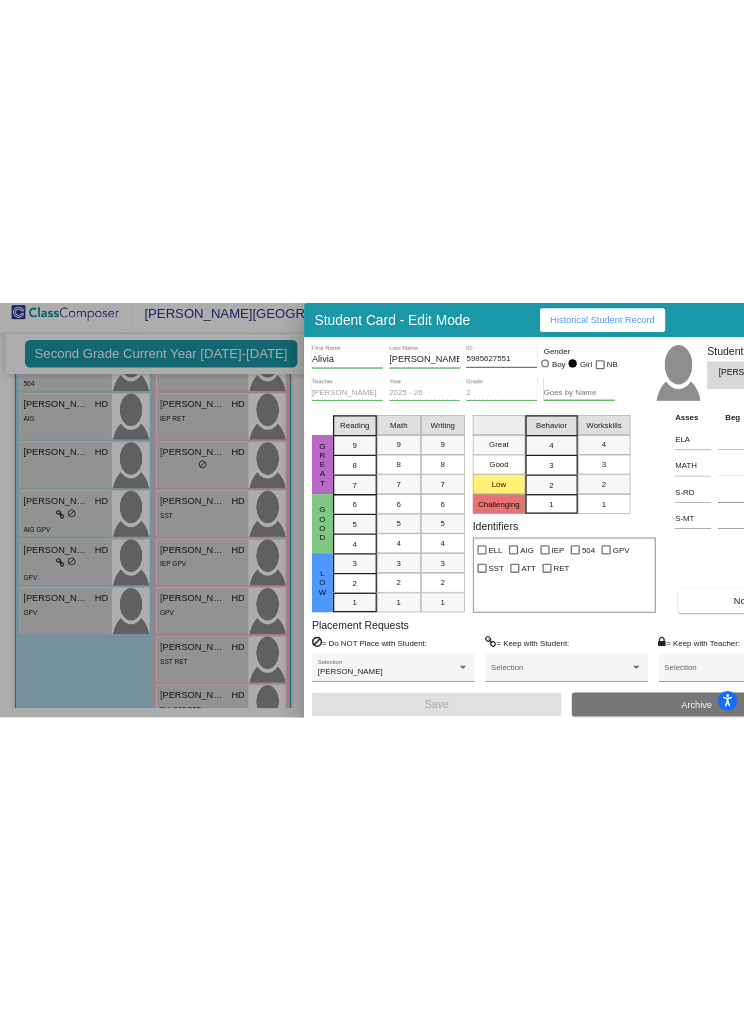 scroll, scrollTop: 2, scrollLeft: 0, axis: vertical 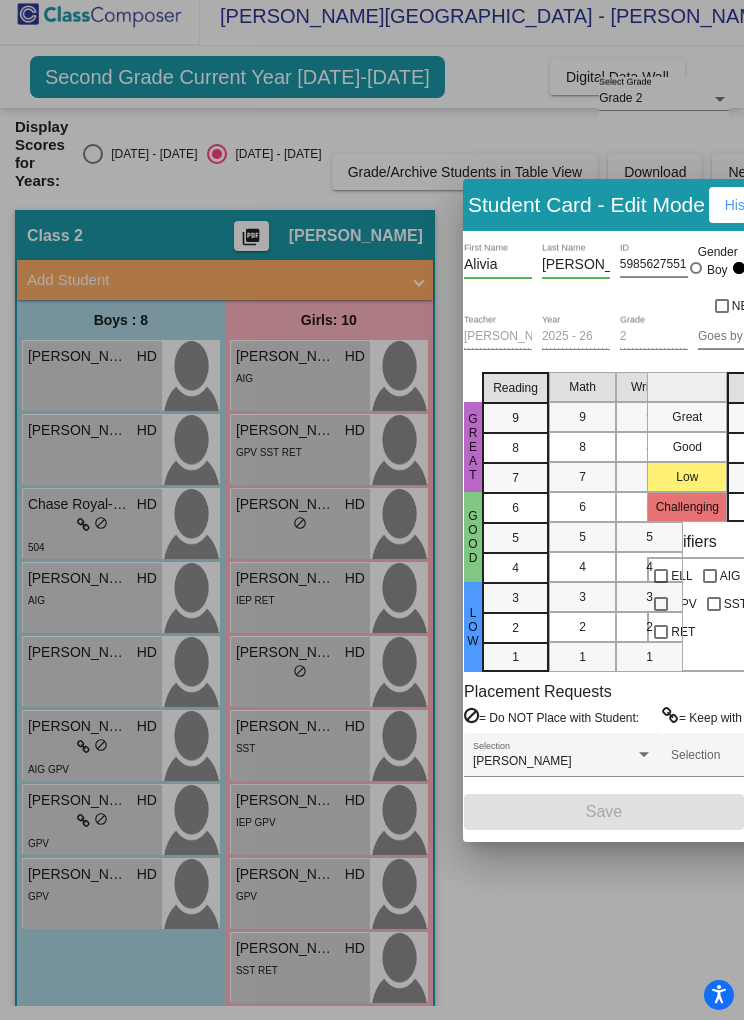 click at bounding box center (372, 510) 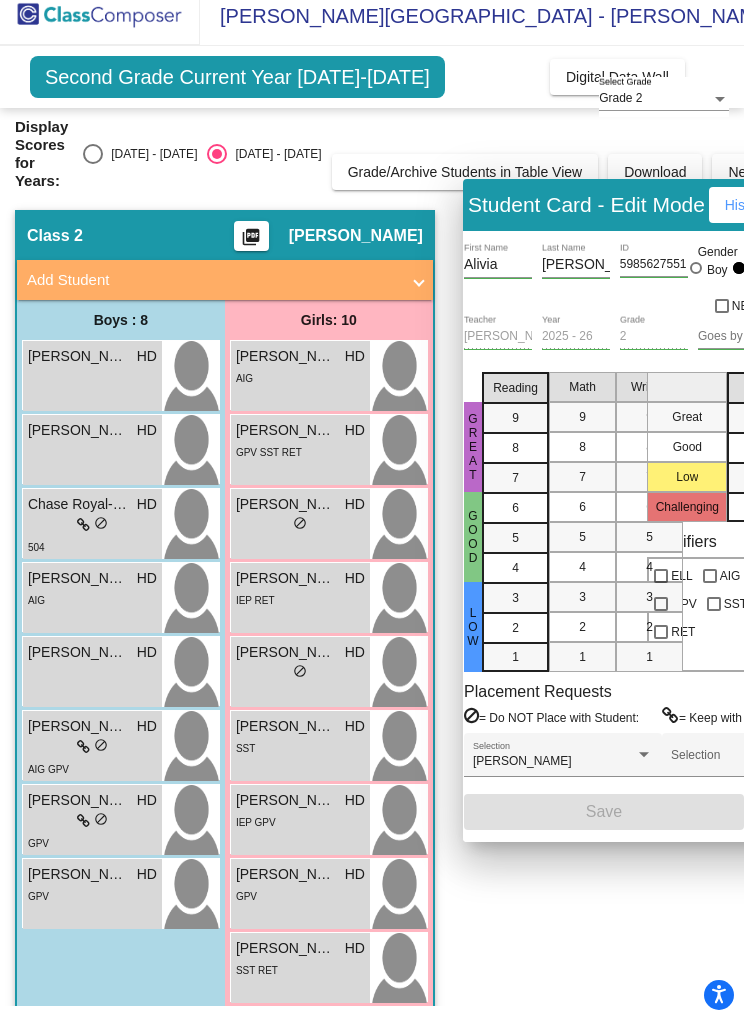 scroll, scrollTop: 14, scrollLeft: 0, axis: vertical 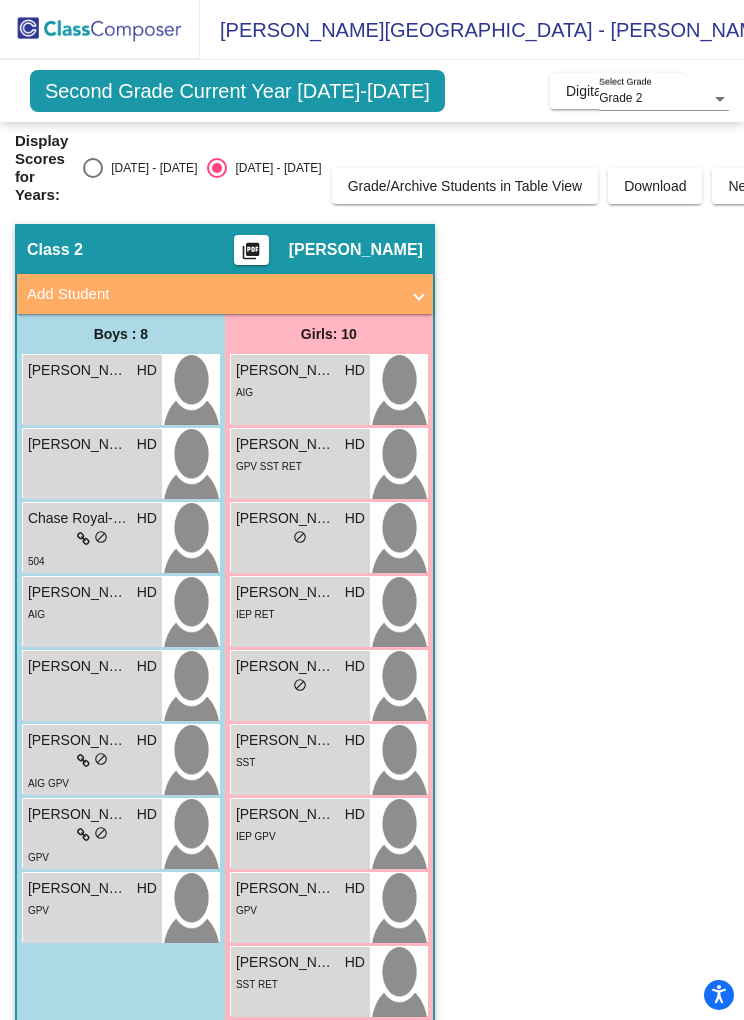 click on "Class 2    picture_as_pdf [PERSON_NAME]  Add Student  First Name Last Name Student Id  (Recommended)   Boy   Girl   [DEMOGRAPHIC_DATA] Add Close  Boys : 8  [PERSON_NAME] HD lock do_not_disturb_alt [PERSON_NAME] HD lock do_not_disturb_alt Chase Royal-[PERSON_NAME] HD lock do_not_disturb_alt 504 [PERSON_NAME] HD lock do_not_disturb_alt AIG [PERSON_NAME] HD lock do_not_disturb_alt [PERSON_NAME] HD lock do_not_disturb_alt AIG GPV [PERSON_NAME] HD lock do_not_disturb_alt GPV [PERSON_NAME] HD lock do_not_disturb_alt GPV Girls: 10 [PERSON_NAME] HD lock do_not_disturb_alt AIG [PERSON_NAME] HD lock do_not_disturb_alt GPV SST RET [PERSON_NAME] HD lock do_not_disturb_alt Audryana Young HD lock do_not_disturb_alt IEP [PERSON_NAME] HD lock do_not_disturb_alt [PERSON_NAME] HD lock do_not_disturb_alt SST [PERSON_NAME] HD lock do_not_disturb_alt IEP GPV [PERSON_NAME] HD lock do_not_disturb_alt GPV [PERSON_NAME] HD lock do_not_disturb_alt SST RET [PERSON_NAME] HD lock do_not_disturb_alt ELL SST RET" 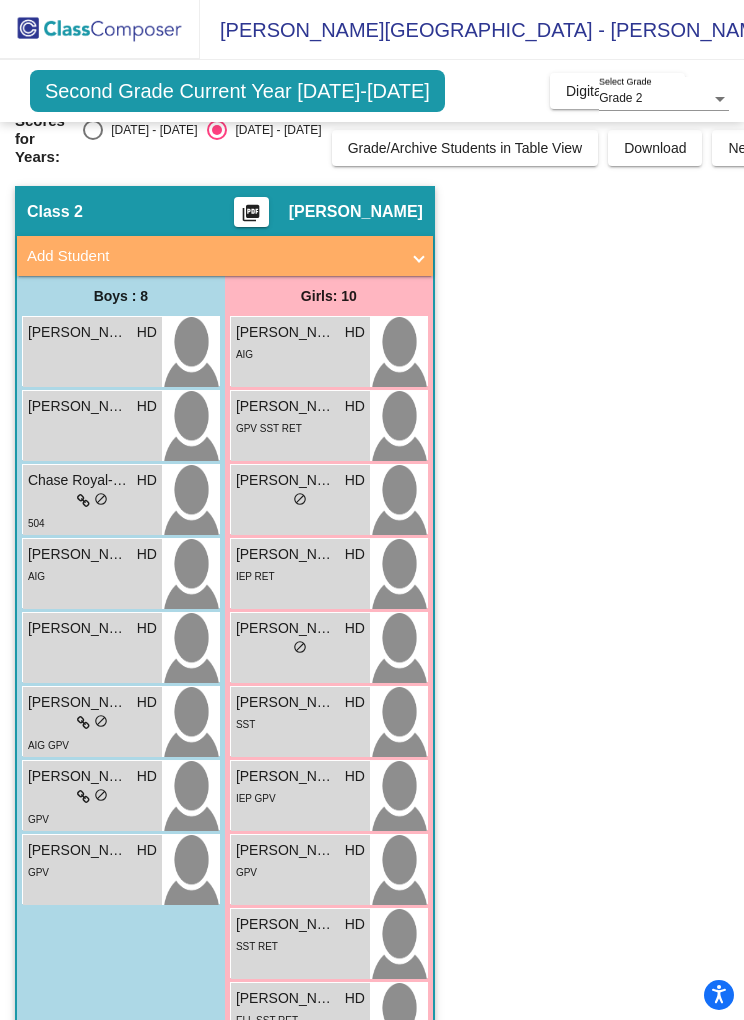 scroll, scrollTop: 38, scrollLeft: 0, axis: vertical 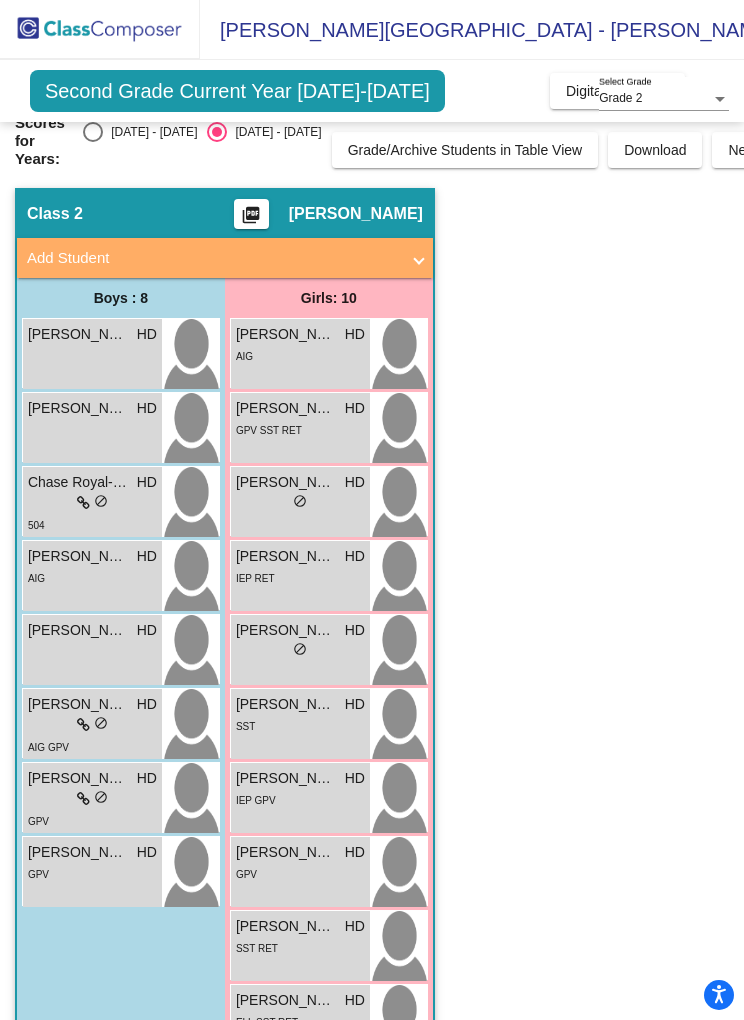 click on "lock do_not_disturb_alt" at bounding box center (300, 503) 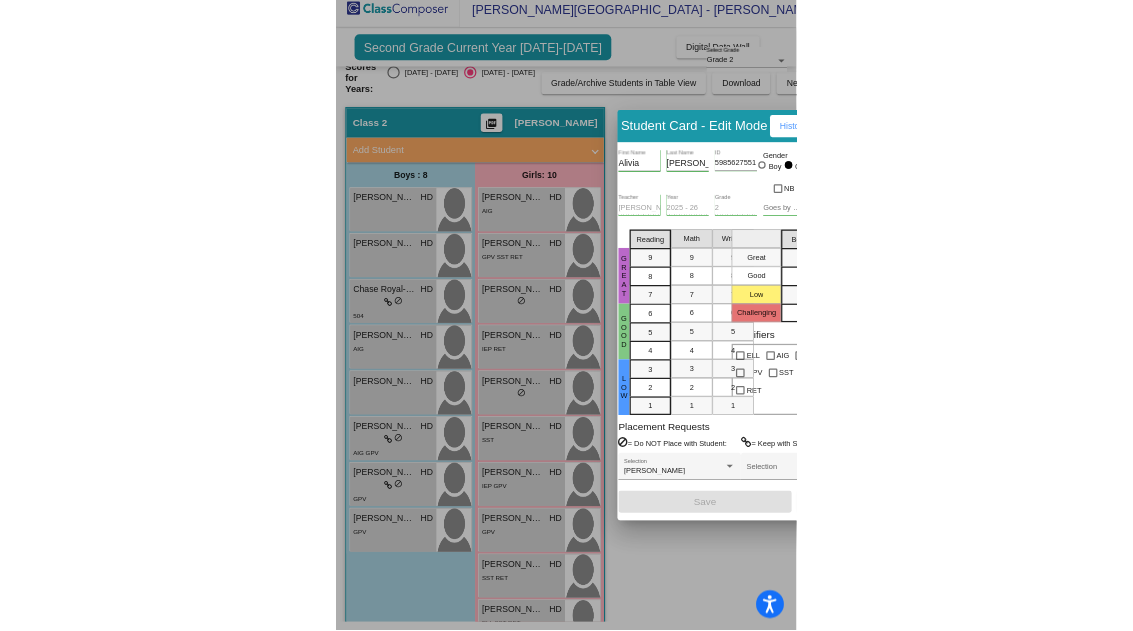 scroll, scrollTop: 0, scrollLeft: 0, axis: both 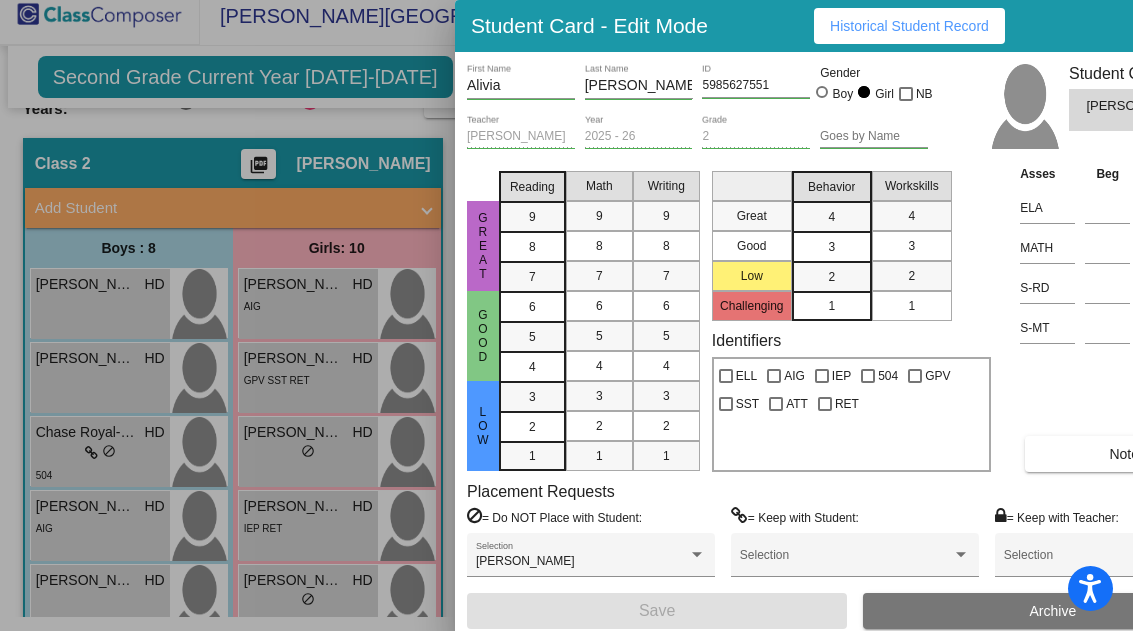 click on "Notes" at bounding box center (1127, 454) 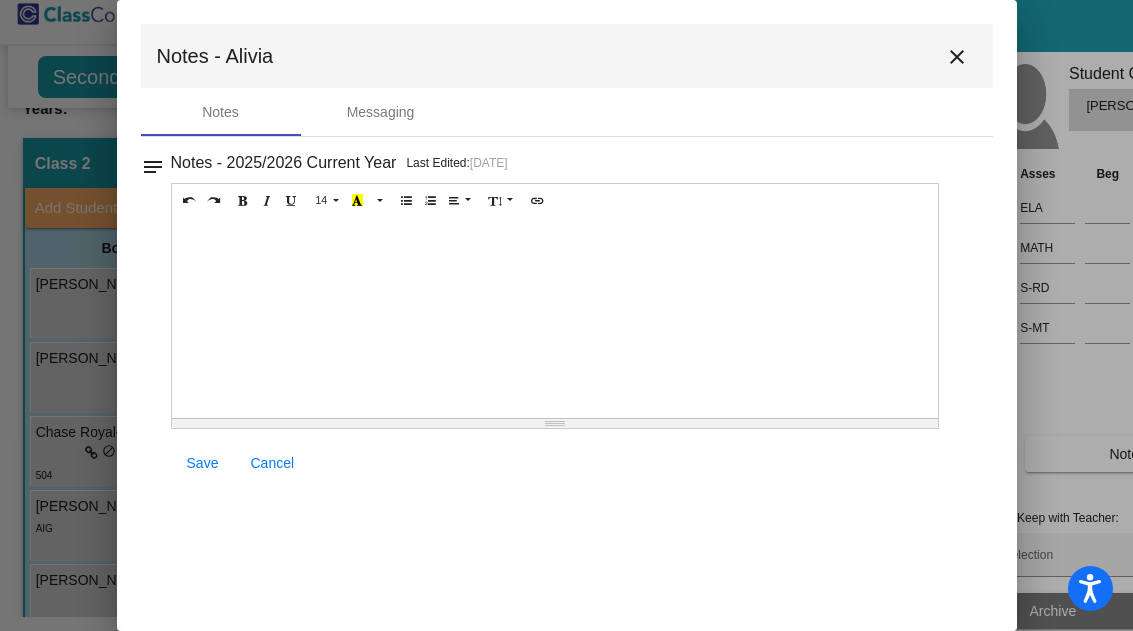 click on "close" at bounding box center (957, 56) 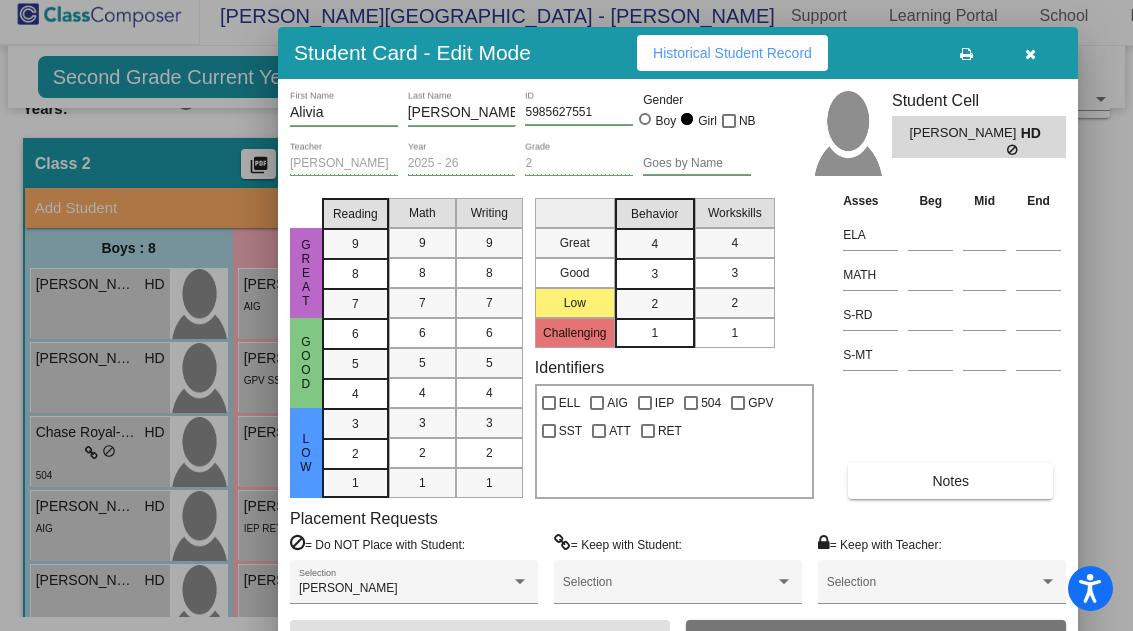 click at bounding box center (1030, 53) 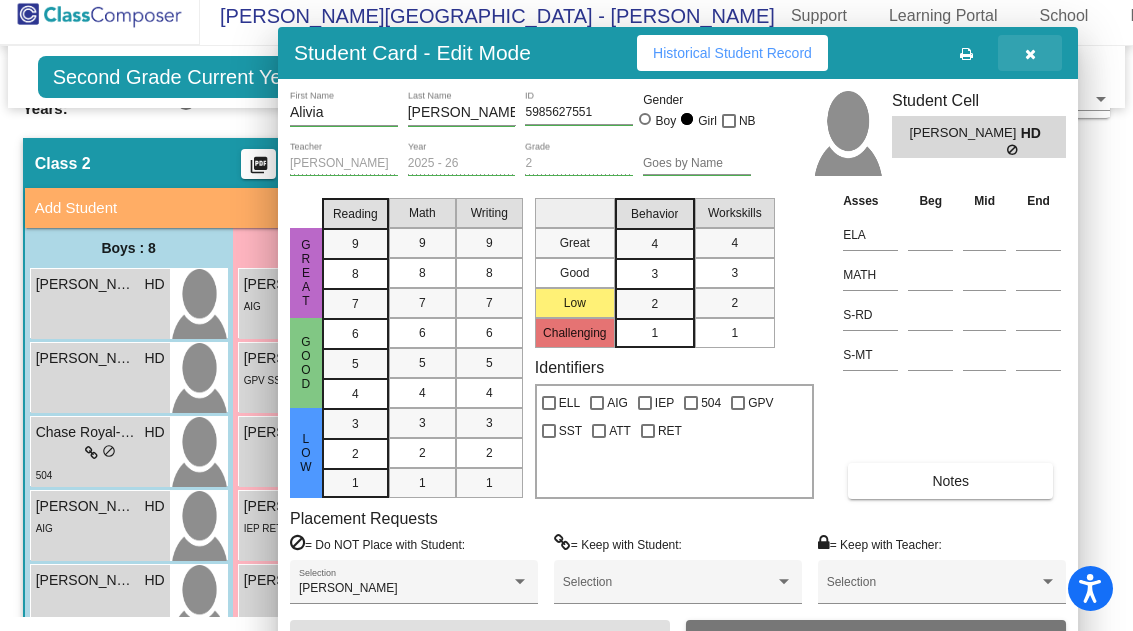 scroll, scrollTop: 14, scrollLeft: 0, axis: vertical 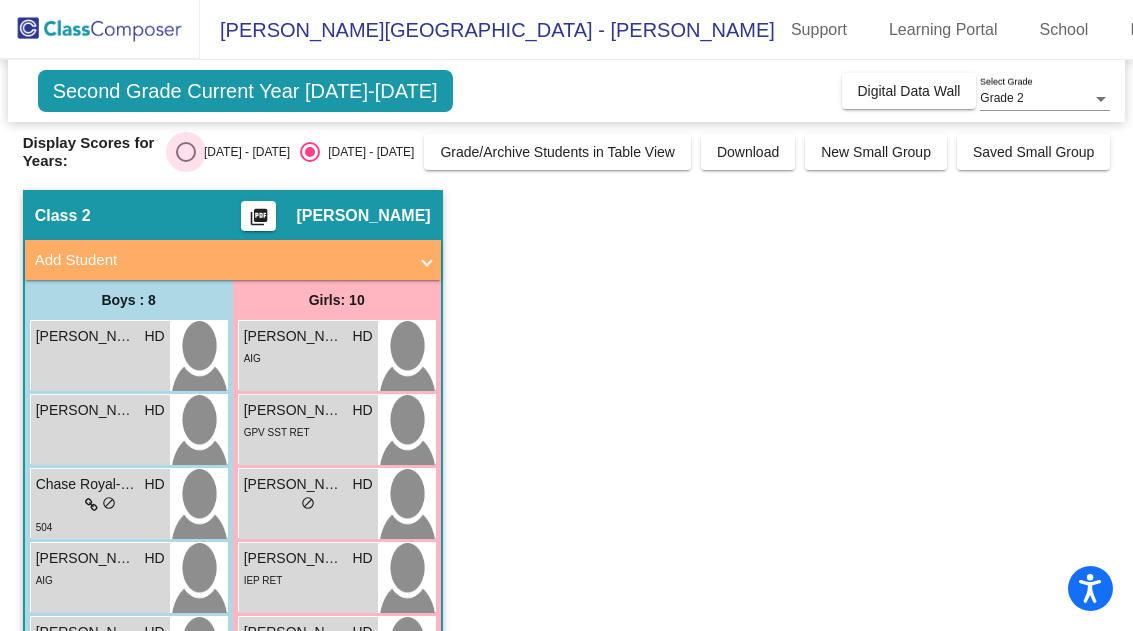 click on "[DATE] - [DATE]" at bounding box center (243, 152) 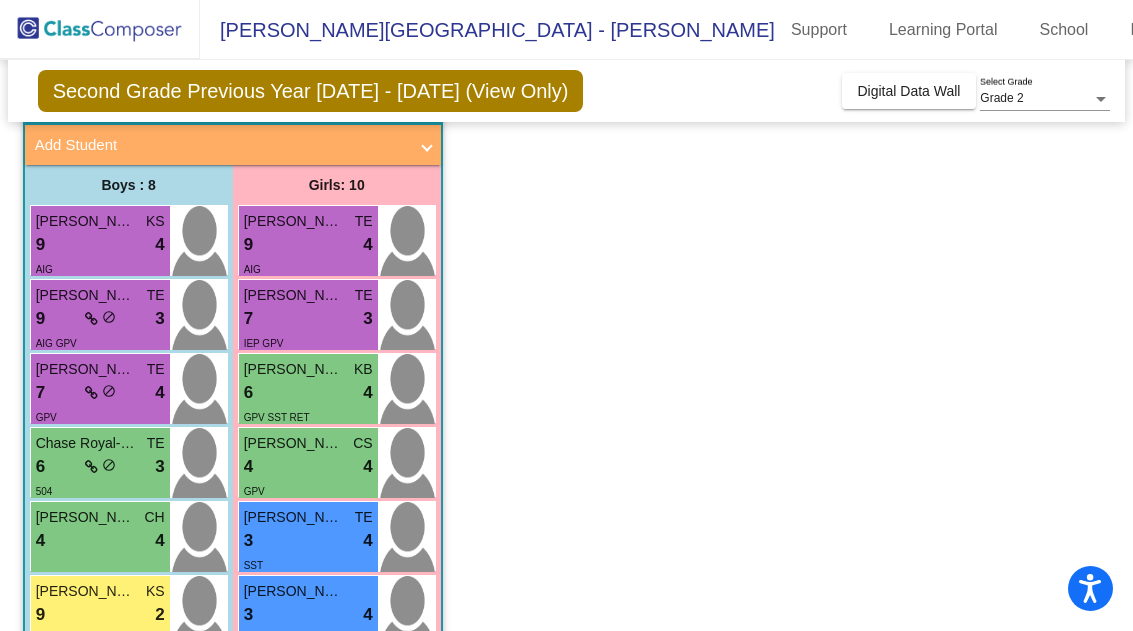 scroll, scrollTop: 113, scrollLeft: 0, axis: vertical 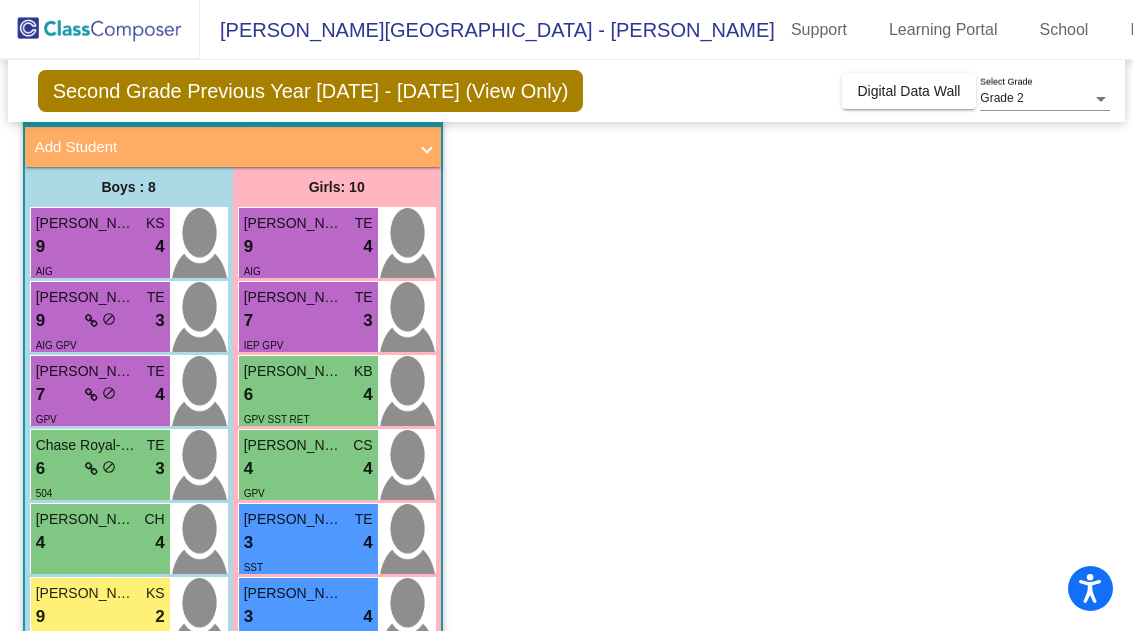click on "[PERSON_NAME]" at bounding box center (294, 519) 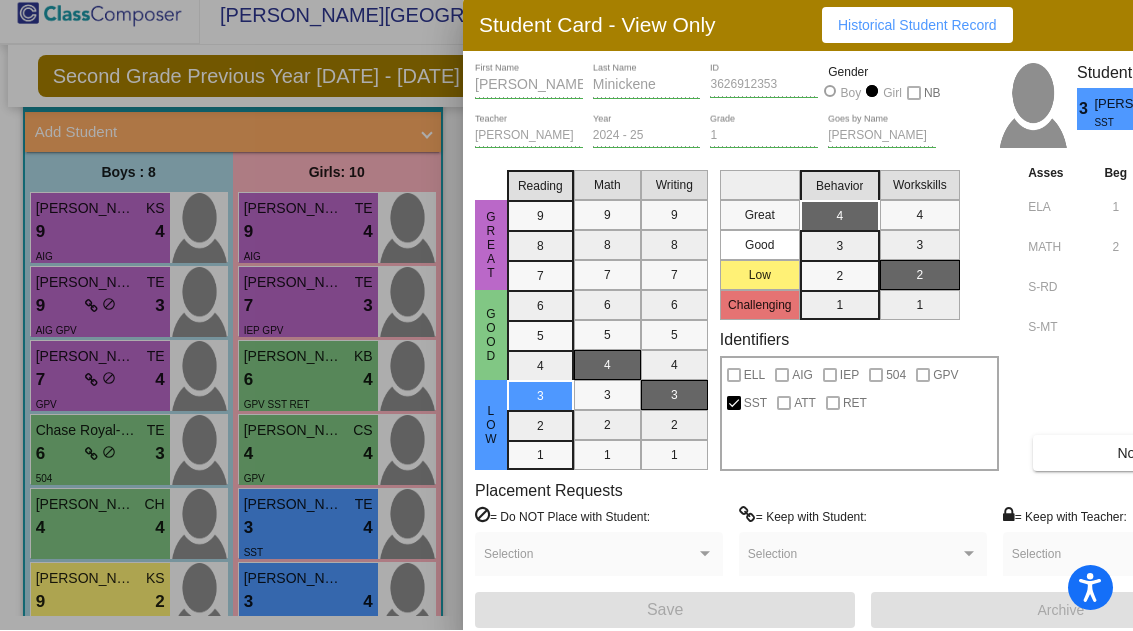 click on "Notes" at bounding box center [1135, 454] 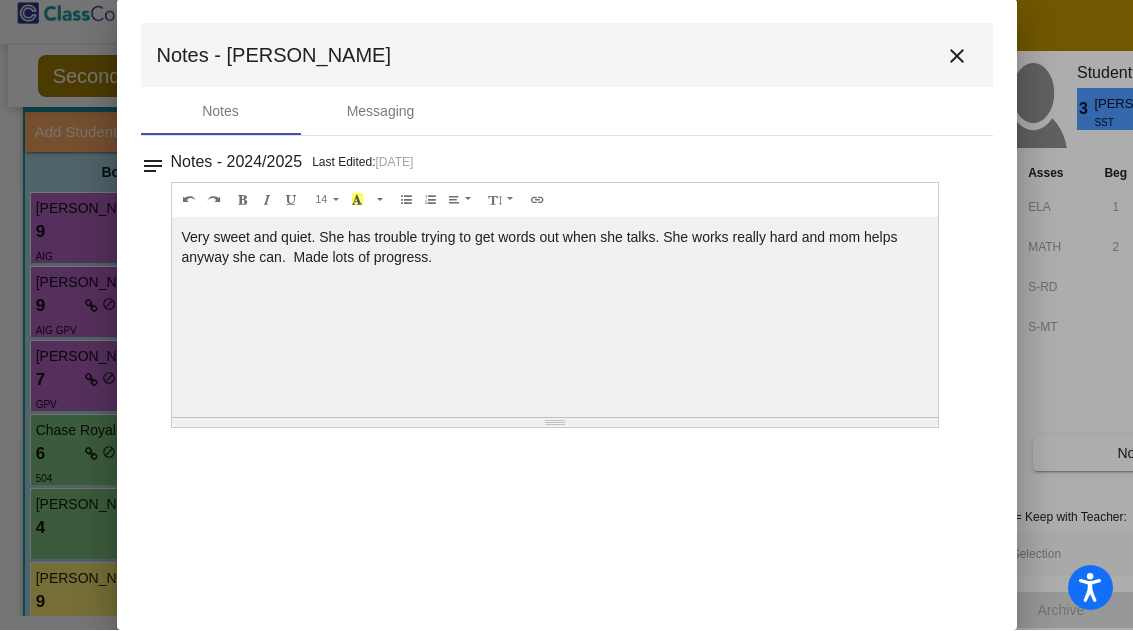 click on "close" at bounding box center [957, 56] 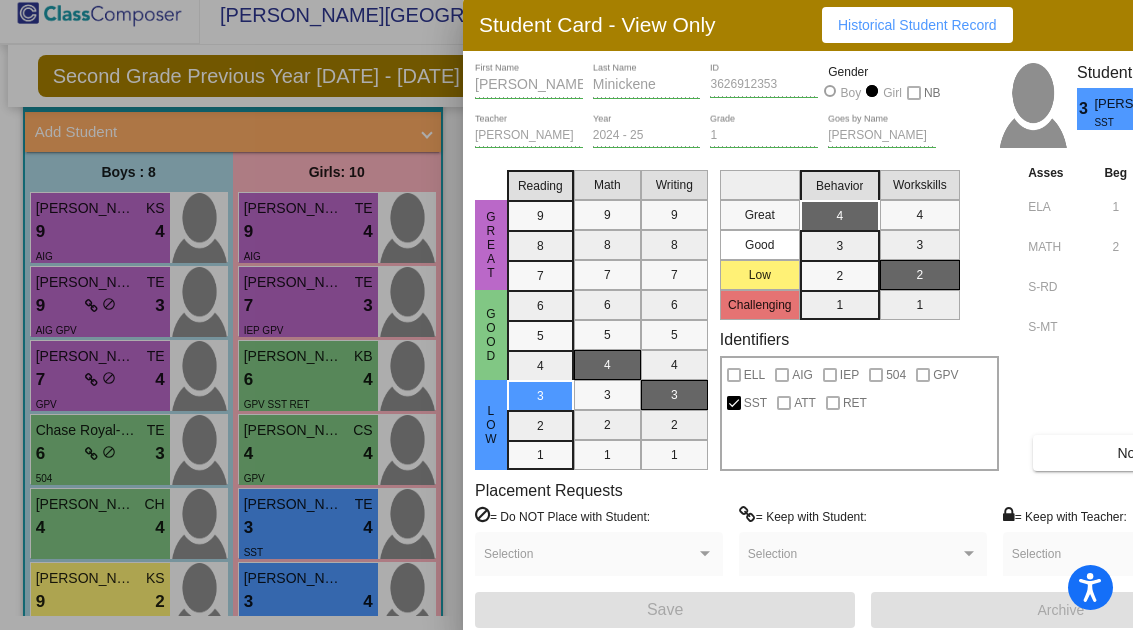 click on "Student Card - View Only" at bounding box center [597, 25] 